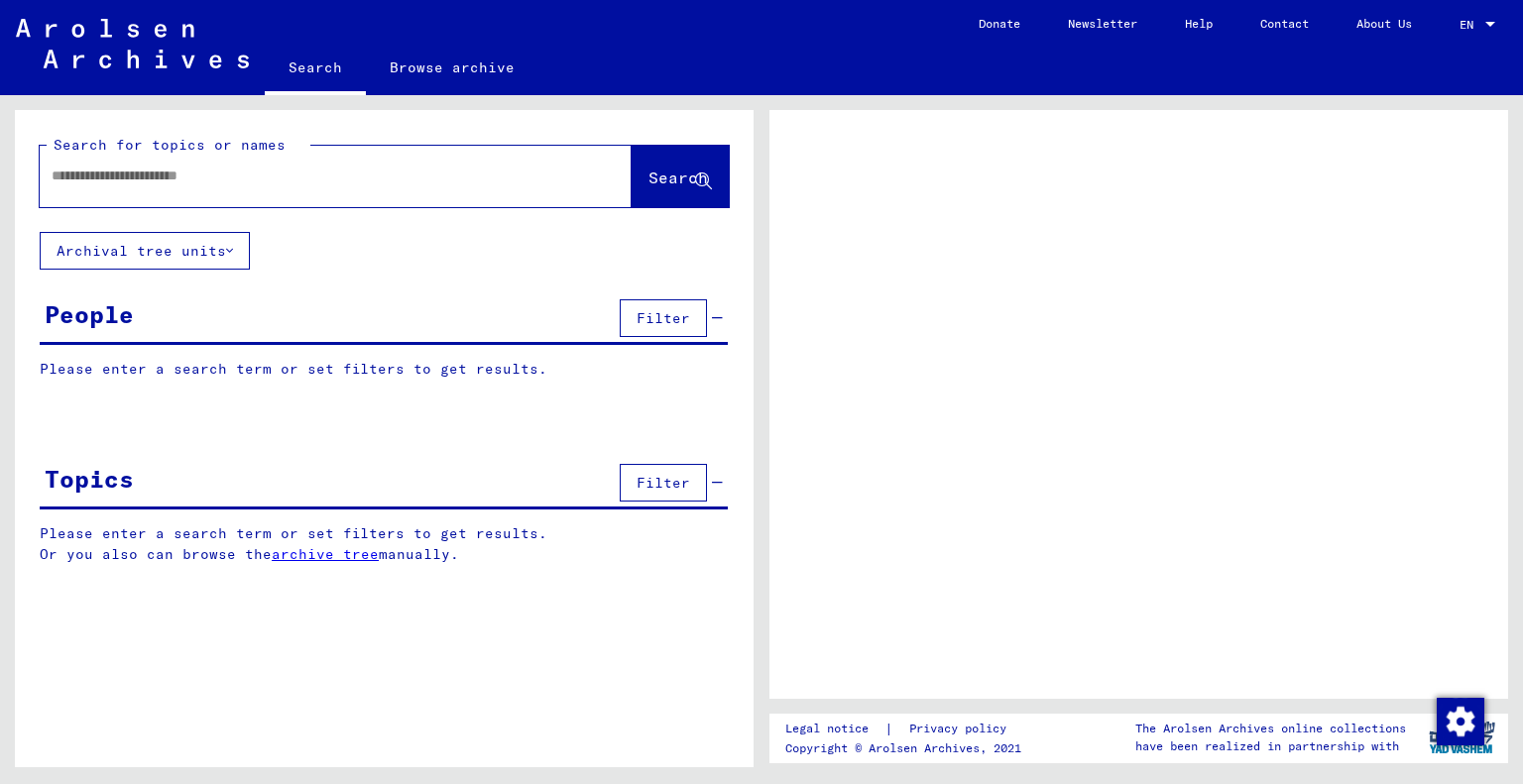 scroll, scrollTop: 0, scrollLeft: 0, axis: both 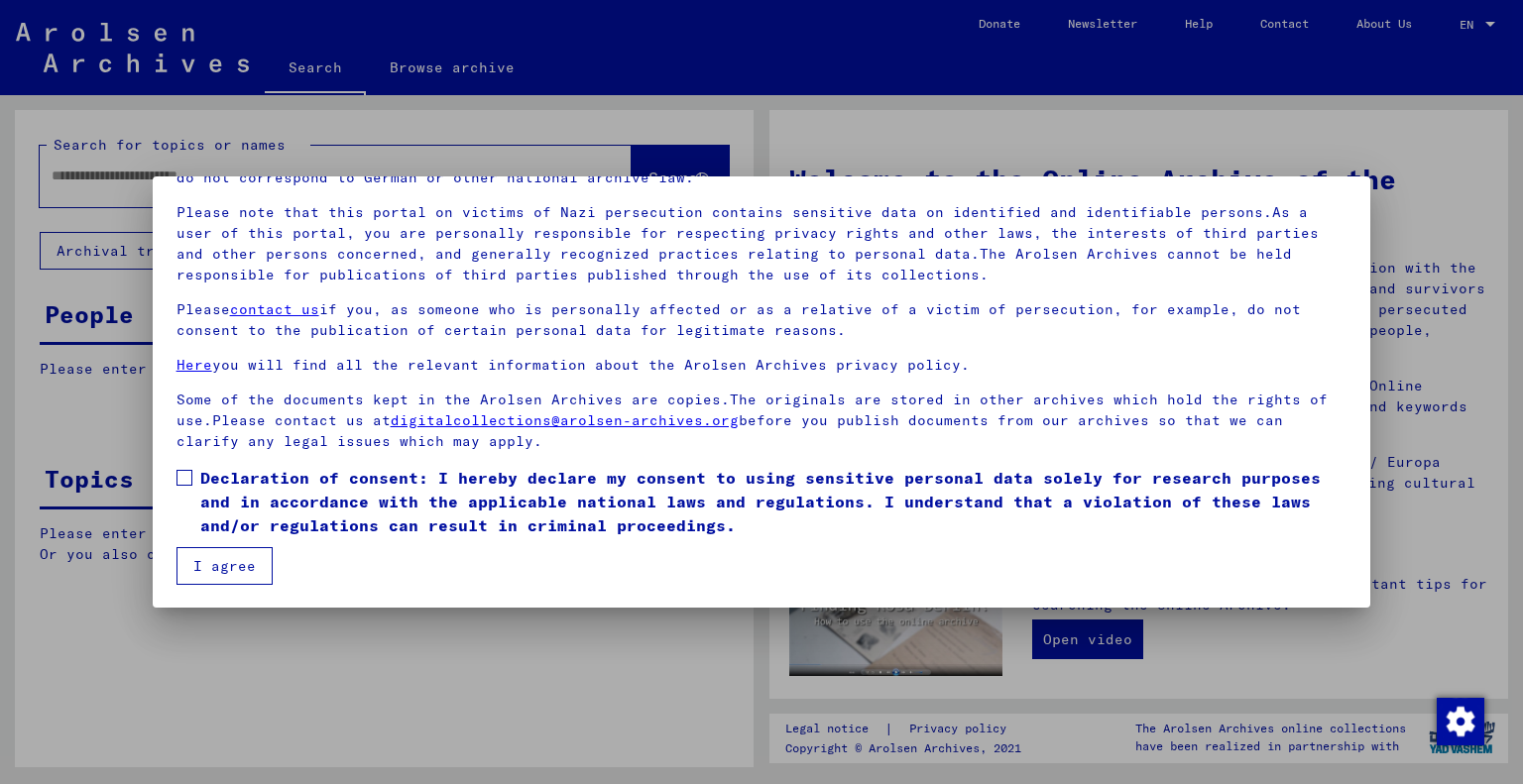 click at bounding box center [184, 478] 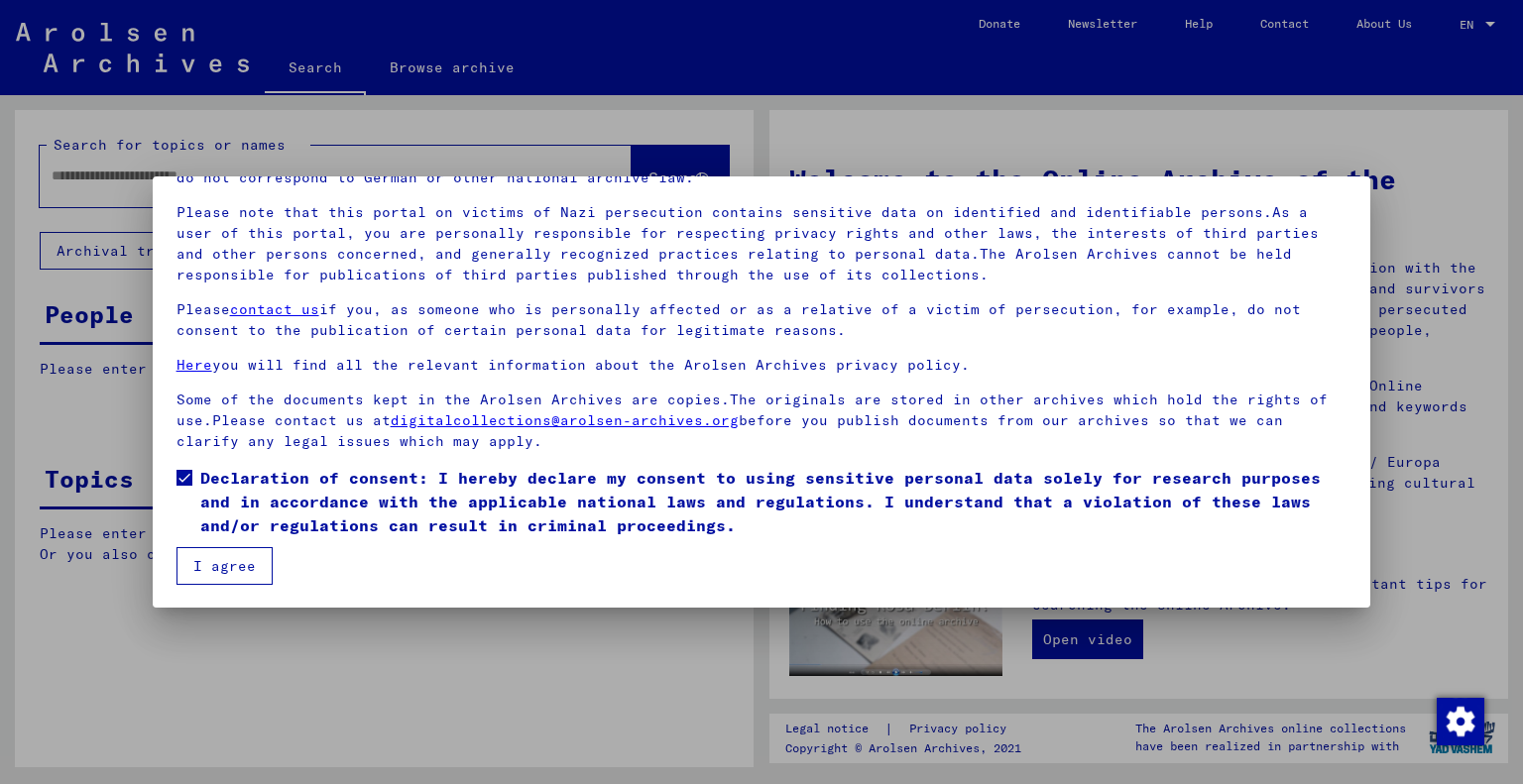 click on "I agree" at bounding box center (224, 566) 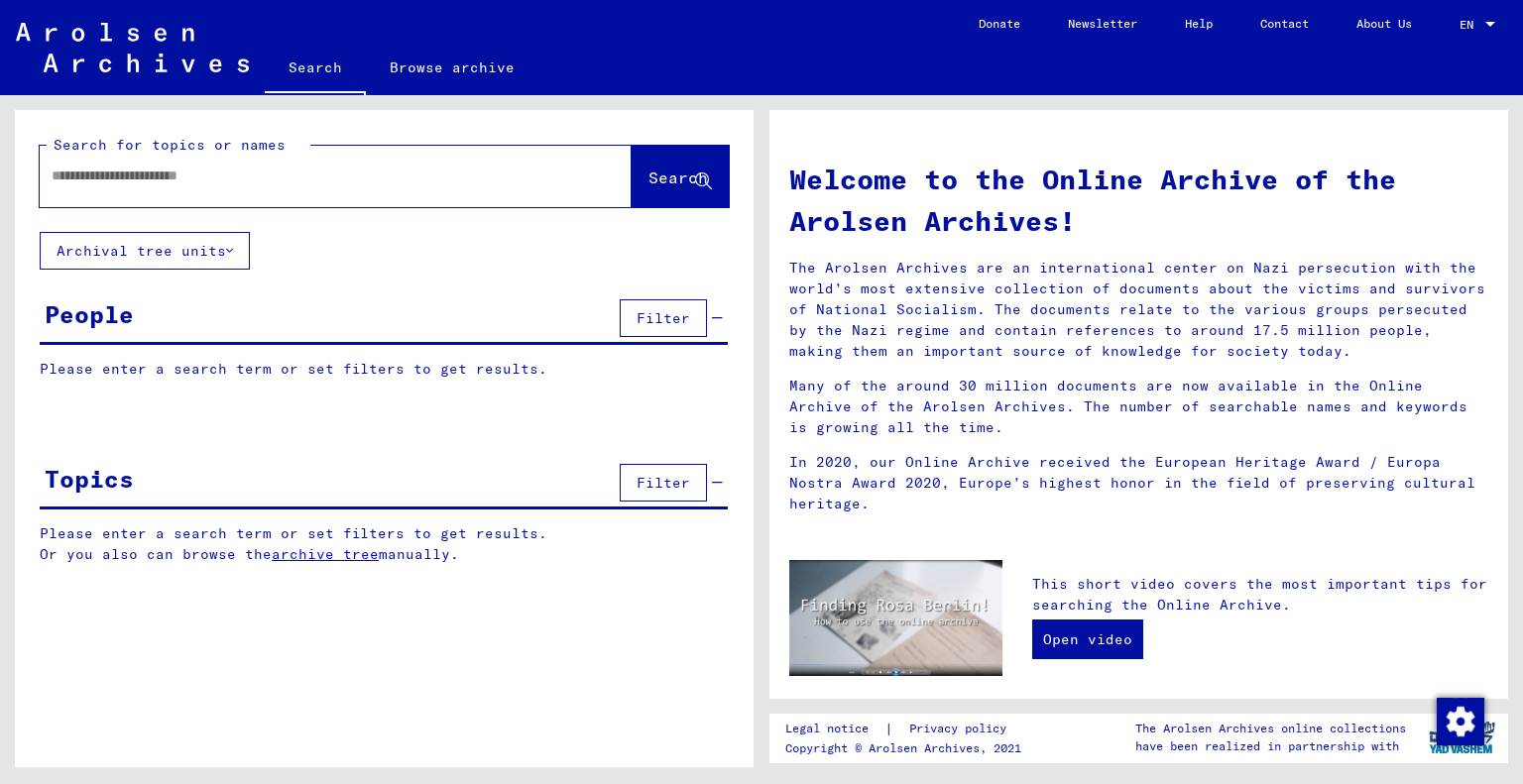 click at bounding box center (311, 175) 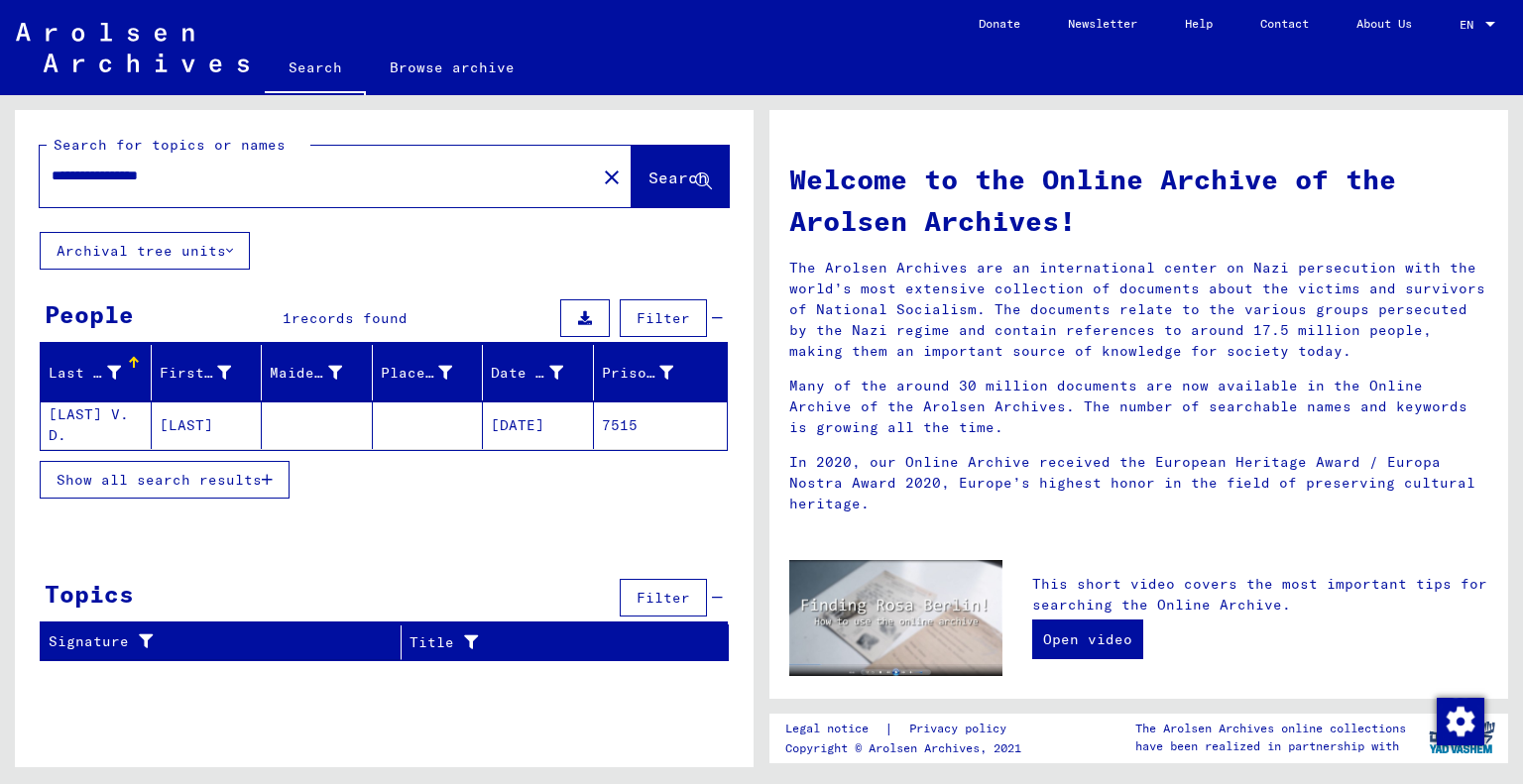 click on "[DATE]" 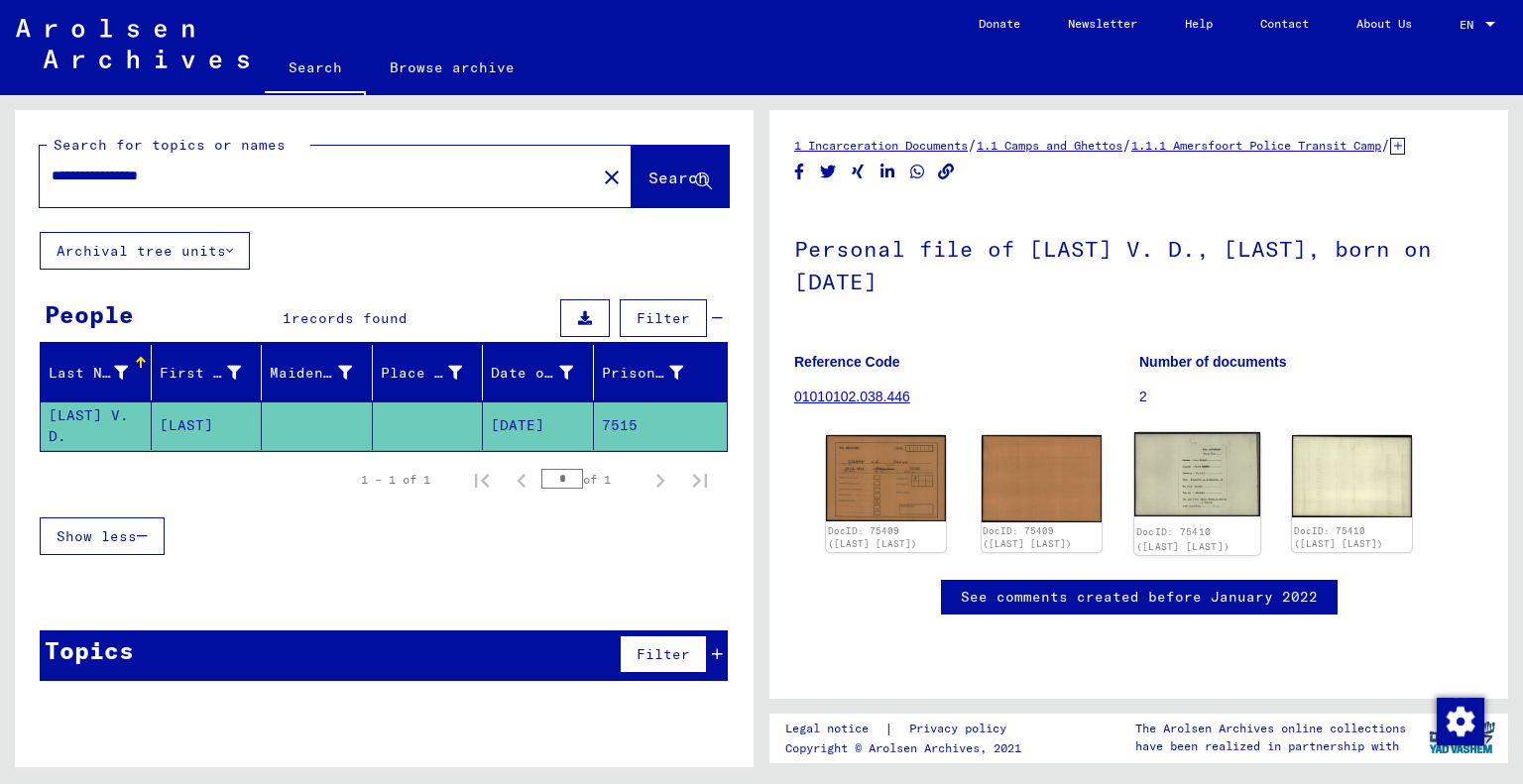 scroll, scrollTop: 0, scrollLeft: 0, axis: both 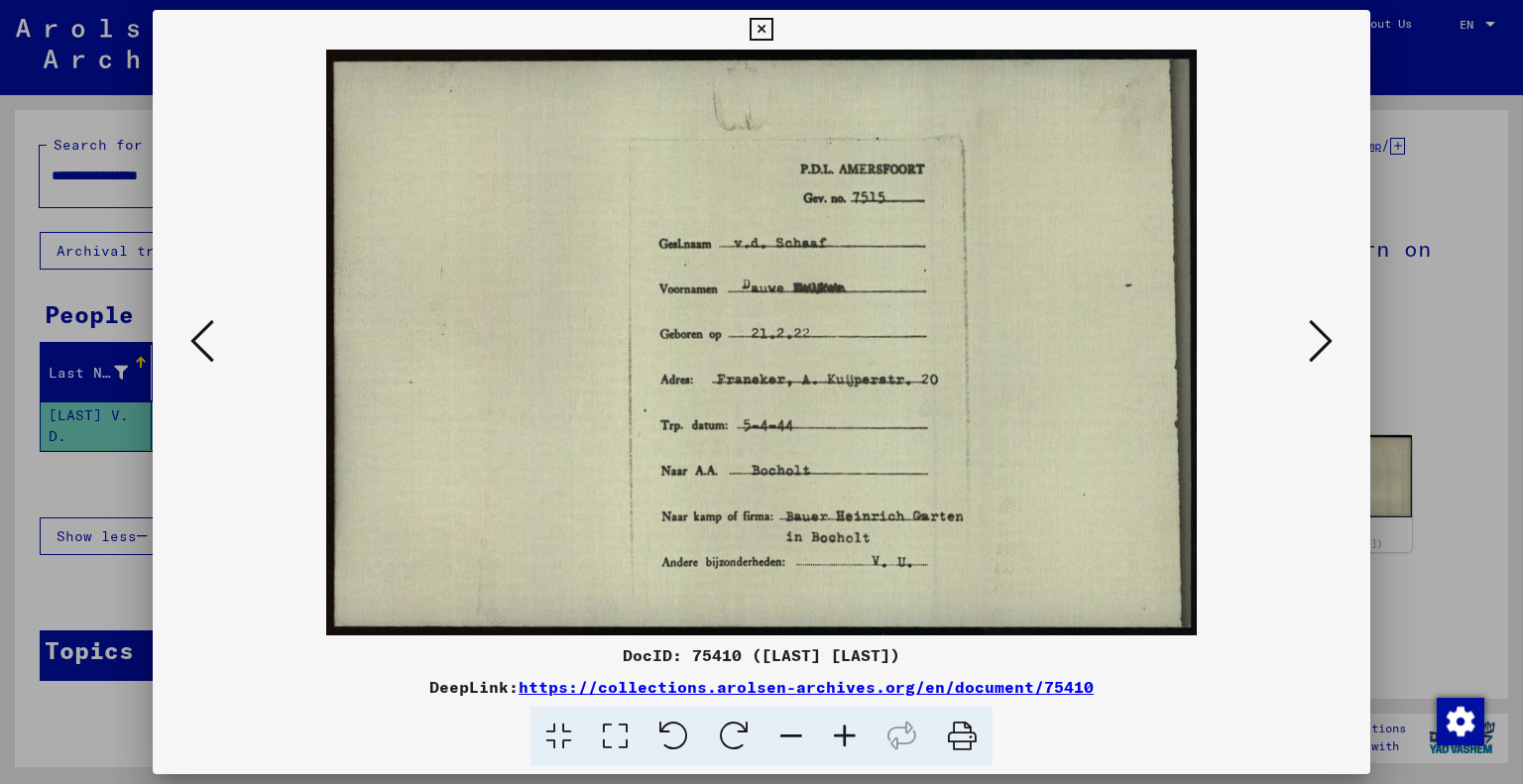 click at bounding box center (761, 30) 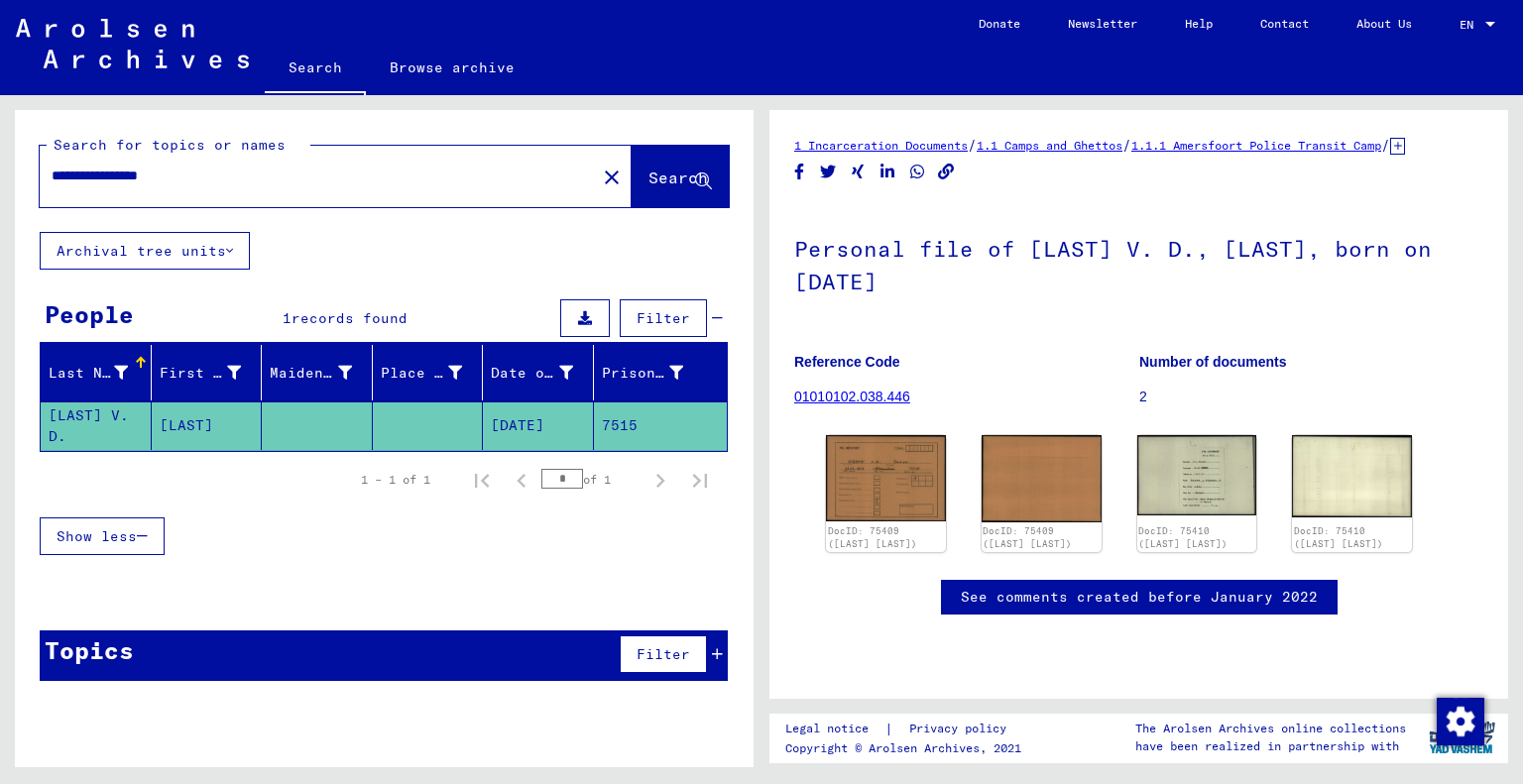 drag, startPoint x: 202, startPoint y: 173, endPoint x: 92, endPoint y: 191, distance: 111.463 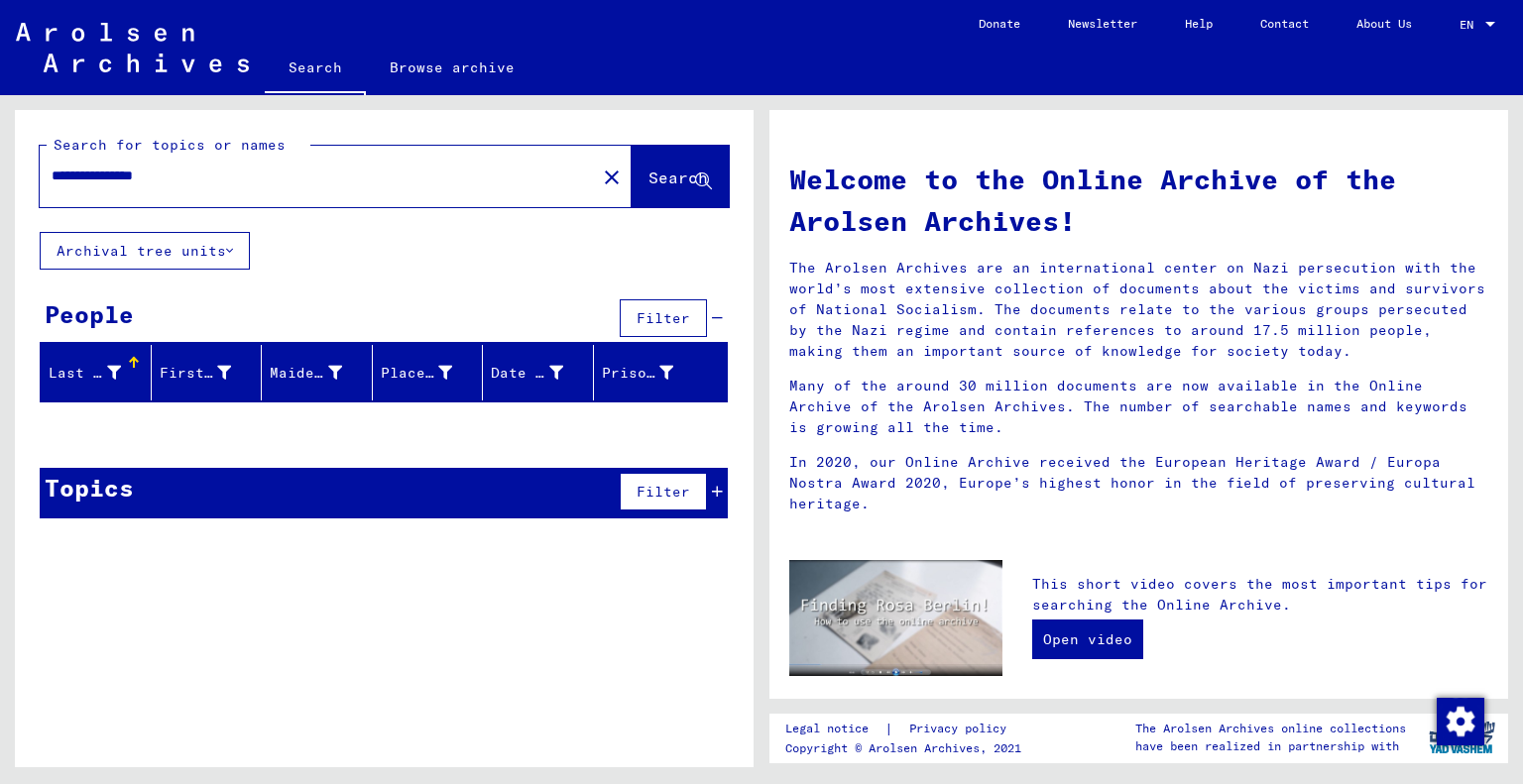 drag, startPoint x: 94, startPoint y: 174, endPoint x: 237, endPoint y: 205, distance: 146.32156 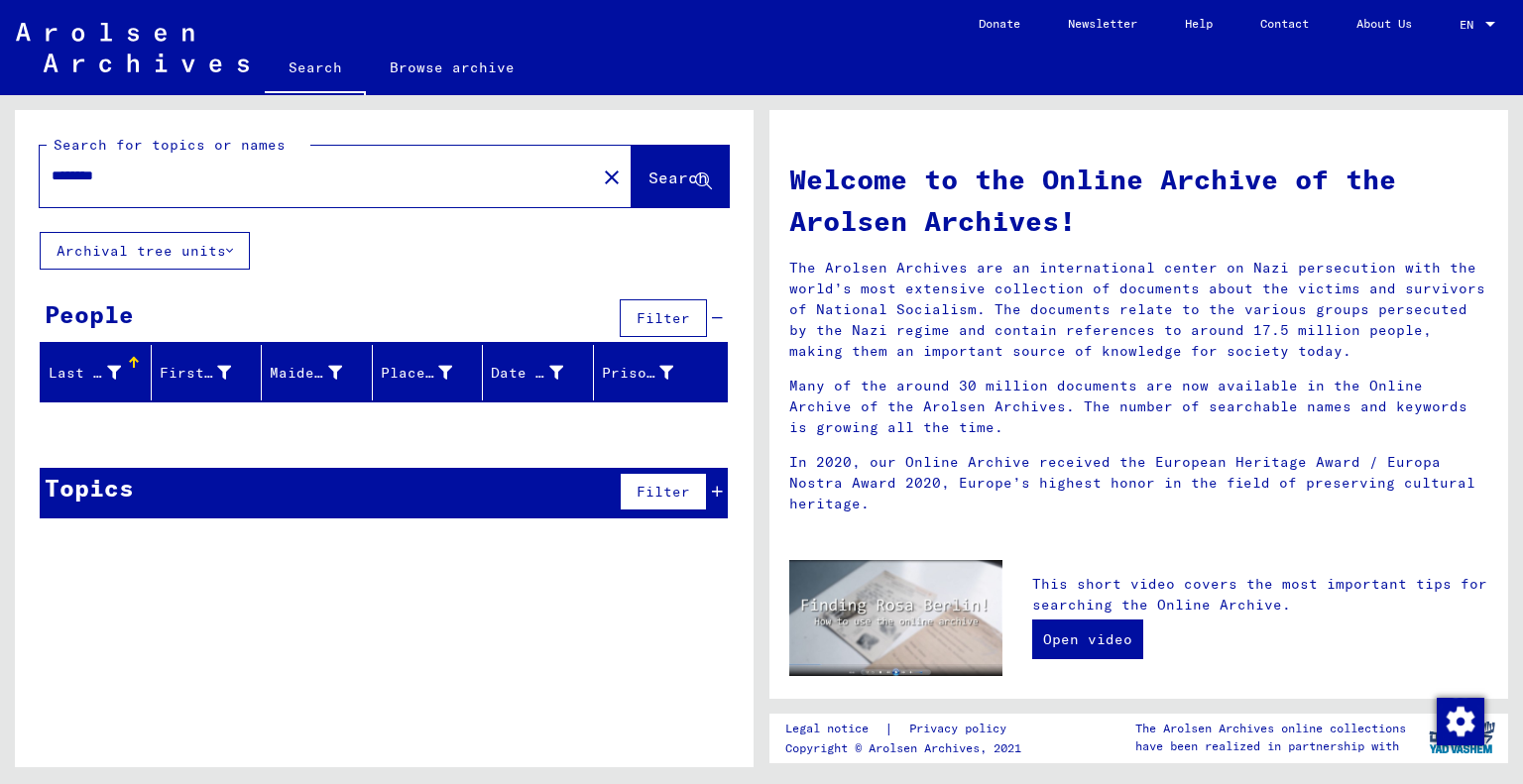 type on "********" 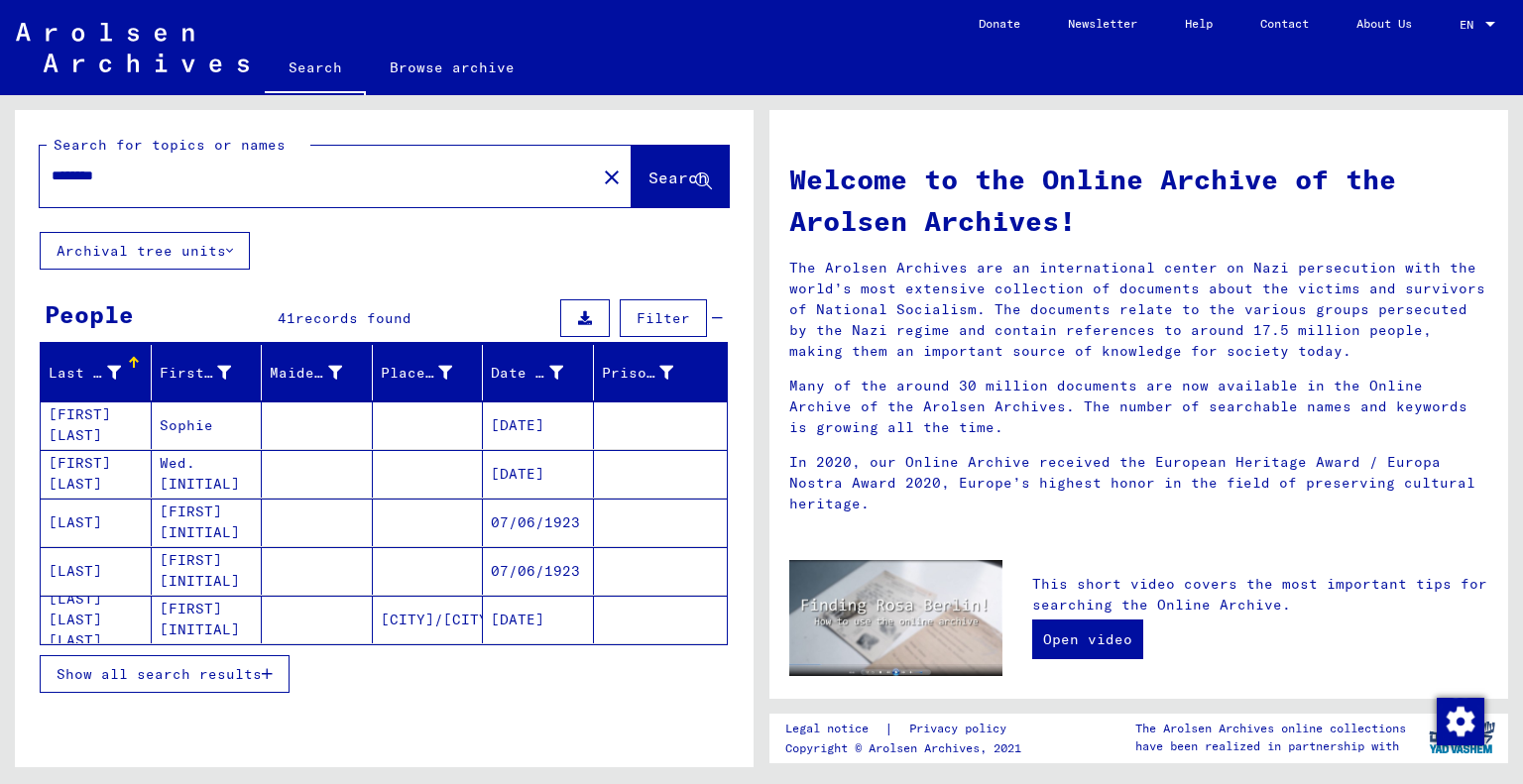 click on "Show all search results" at bounding box center (159, 674) 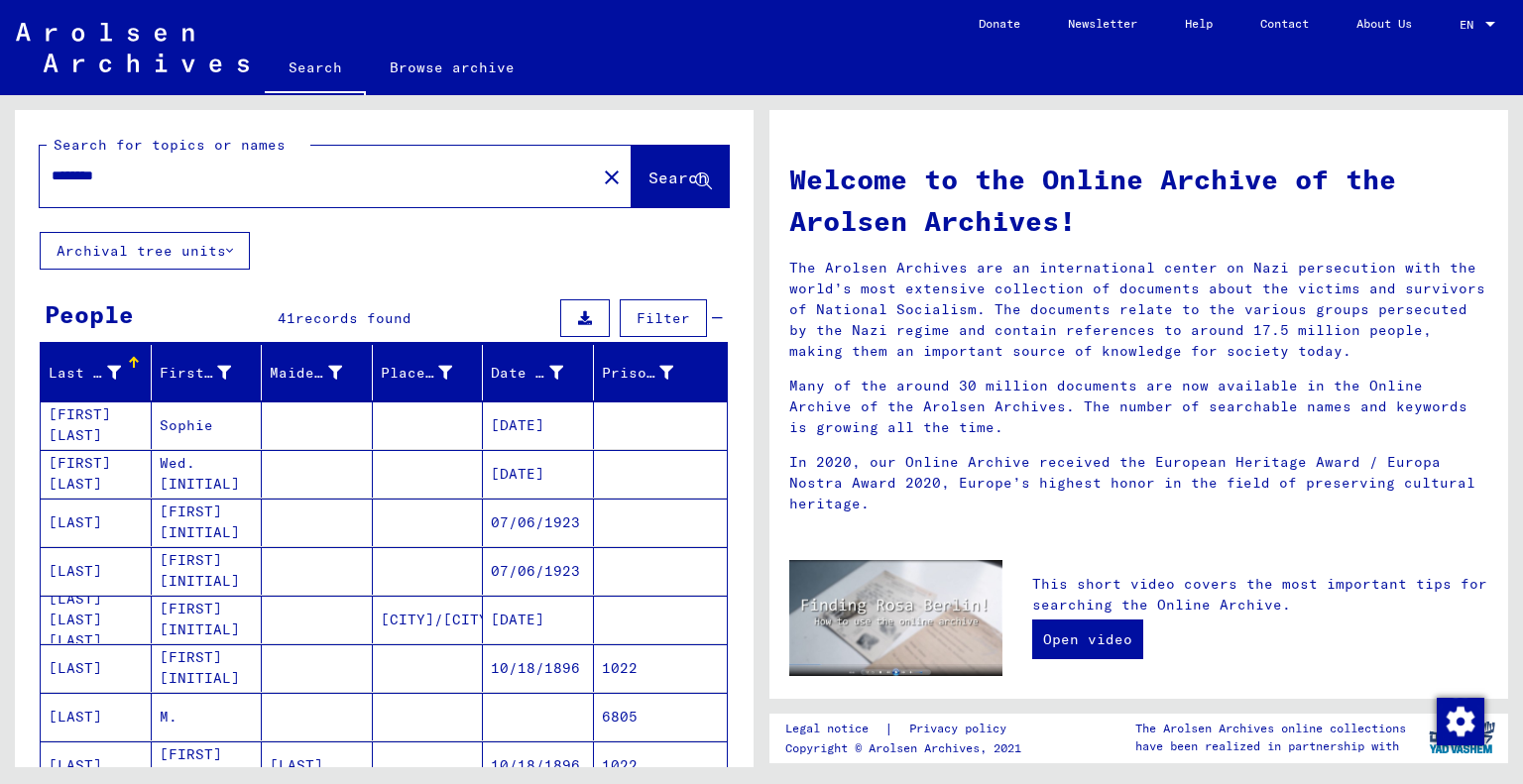 click on "6805" at bounding box center [660, 765] 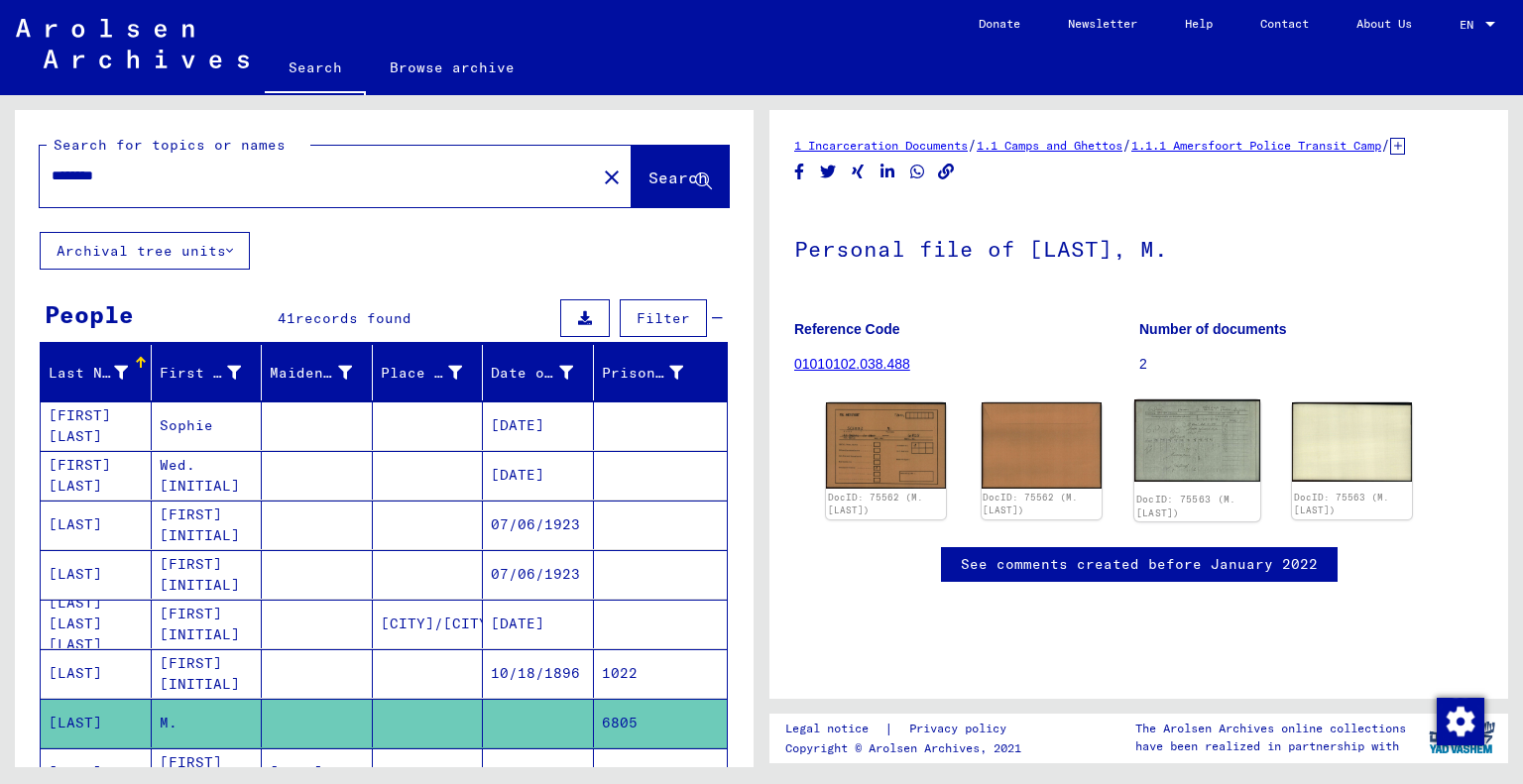scroll, scrollTop: 0, scrollLeft: 0, axis: both 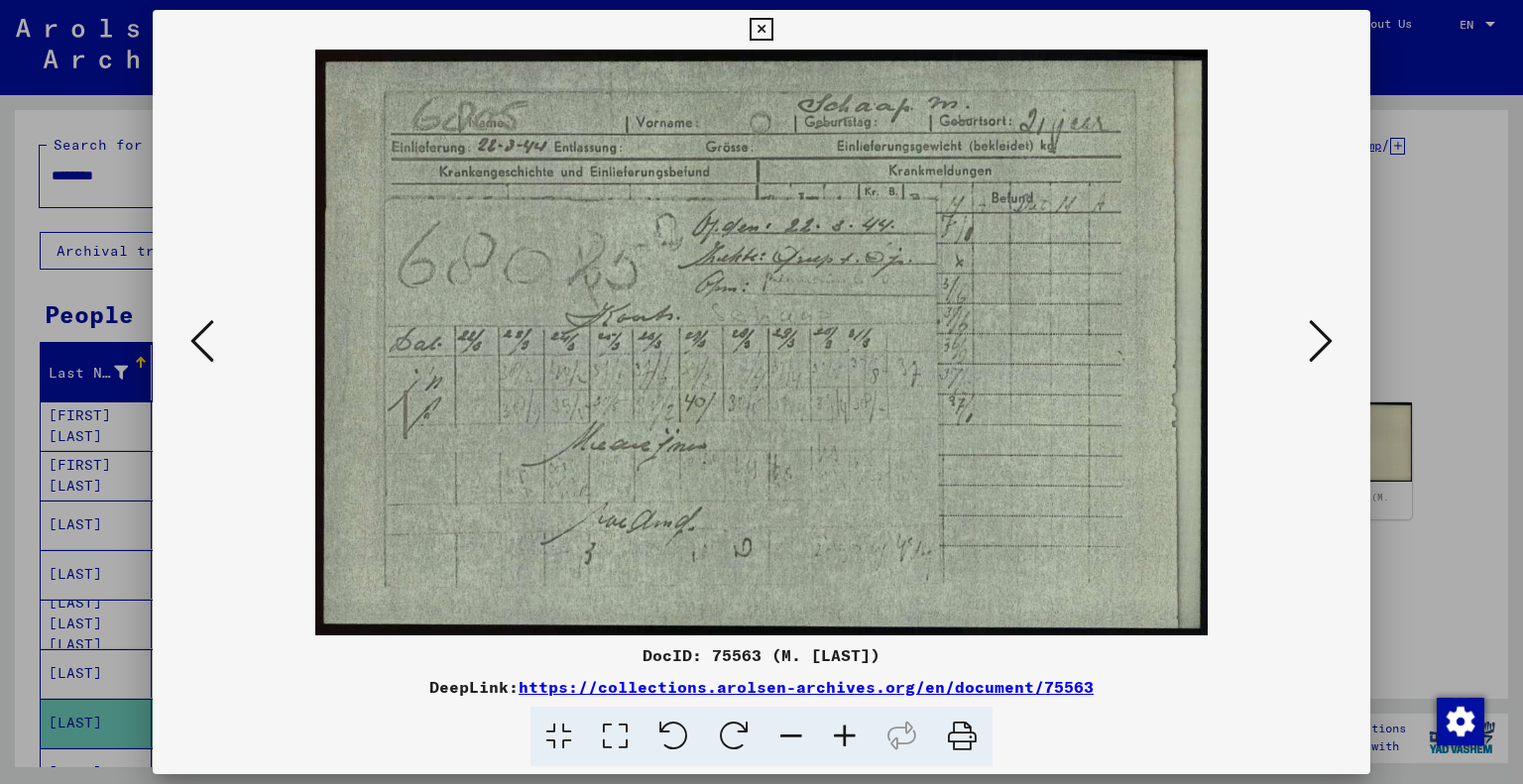 click at bounding box center [845, 736] 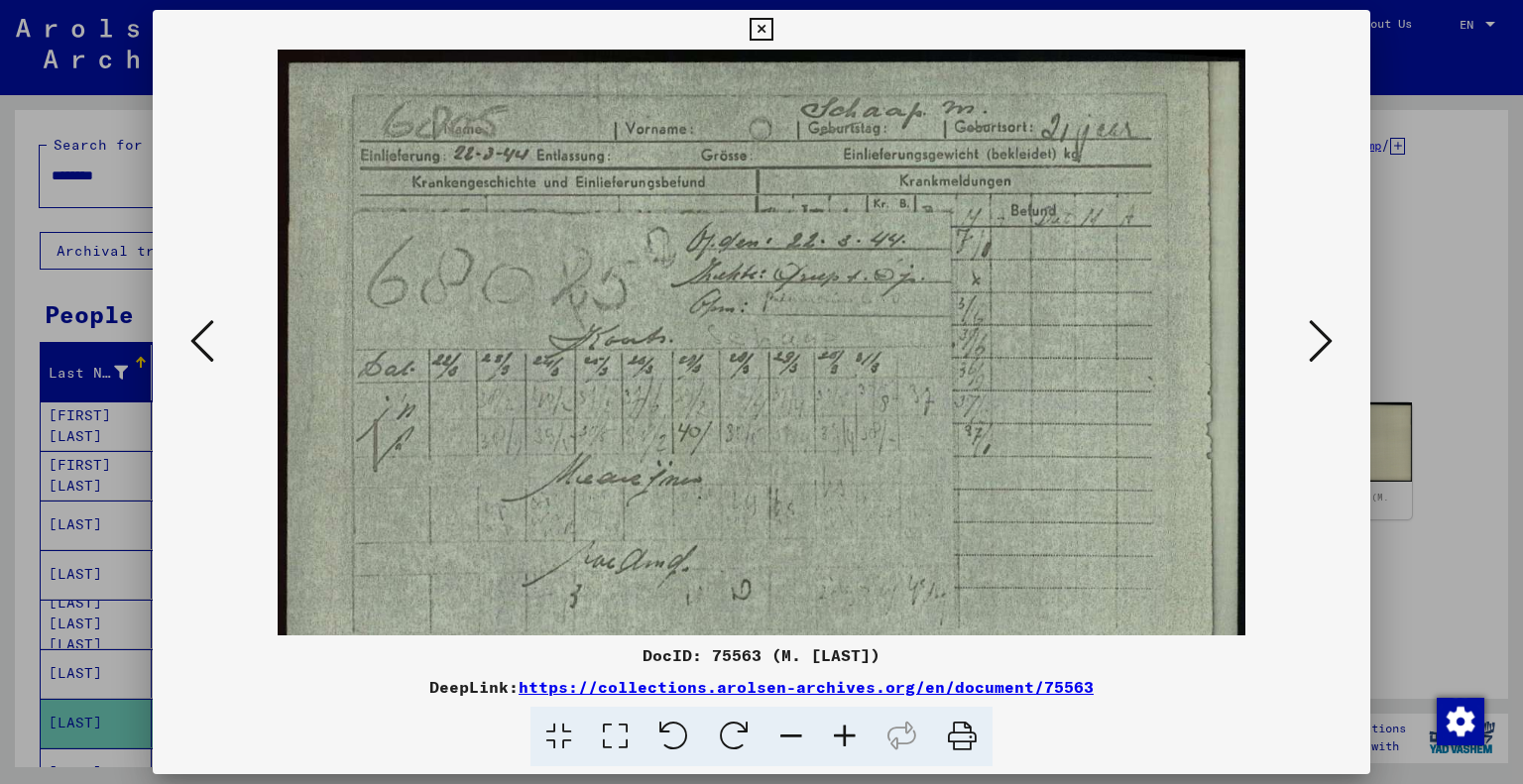 click at bounding box center [845, 736] 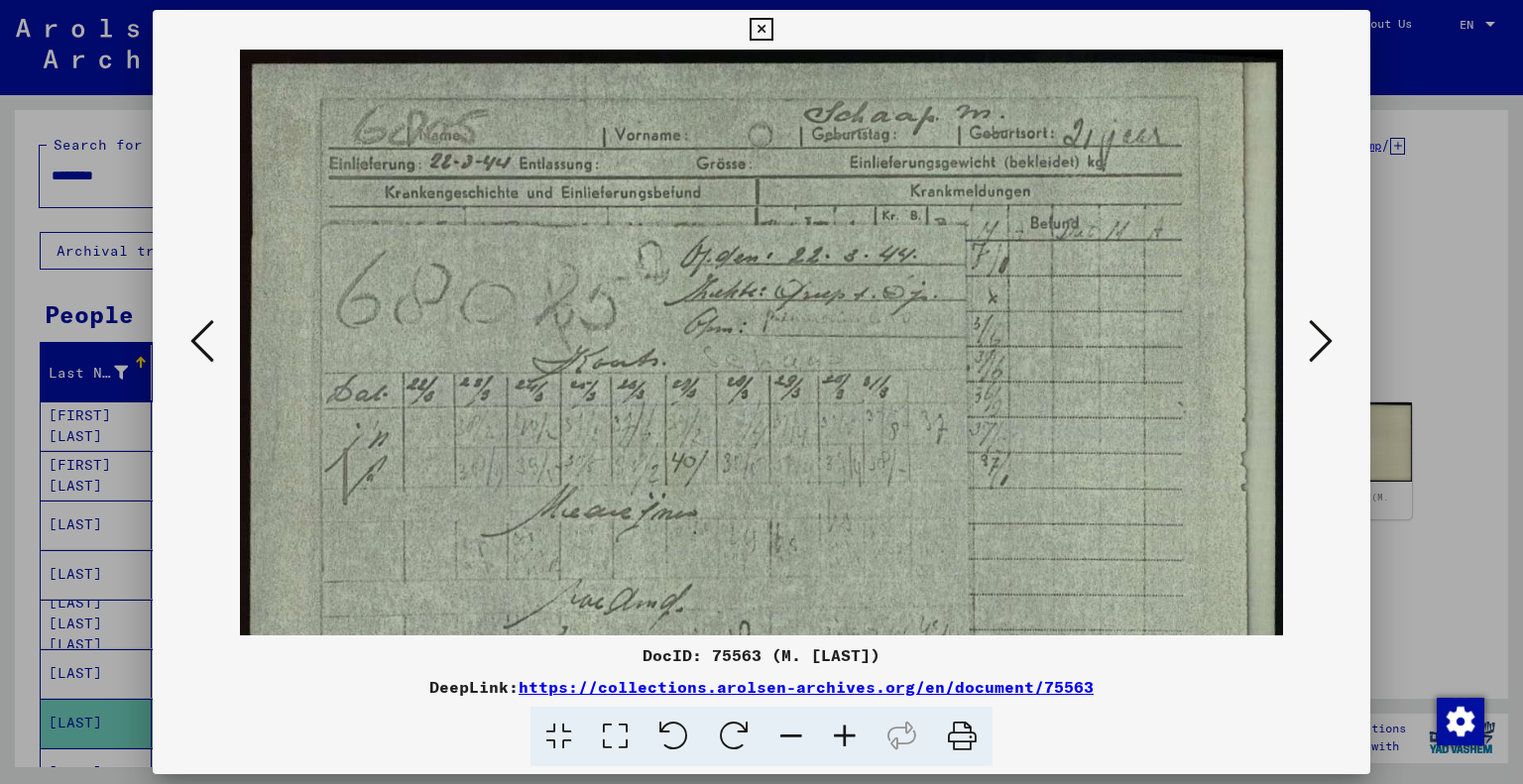 click at bounding box center (845, 736) 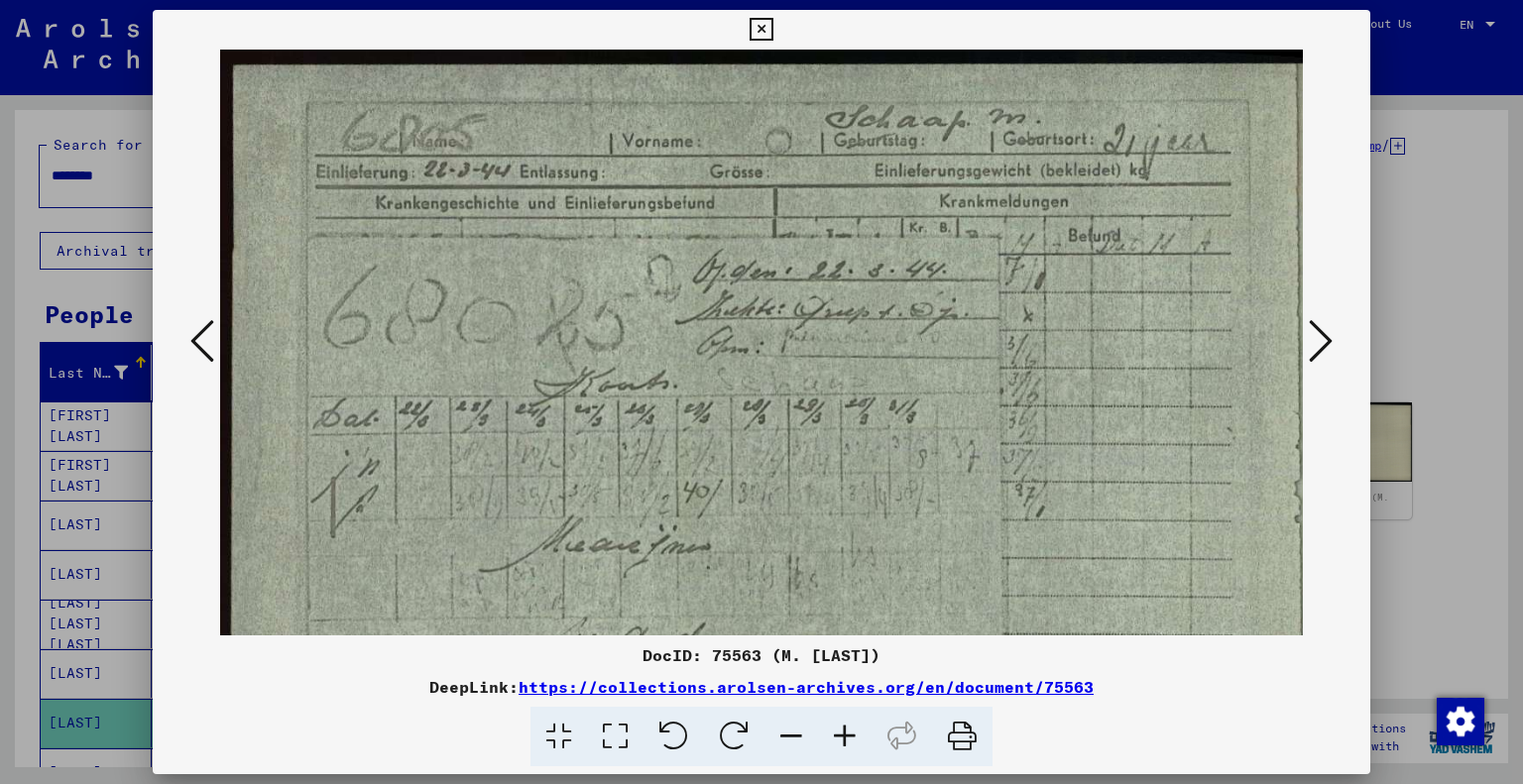 click at bounding box center [845, 736] 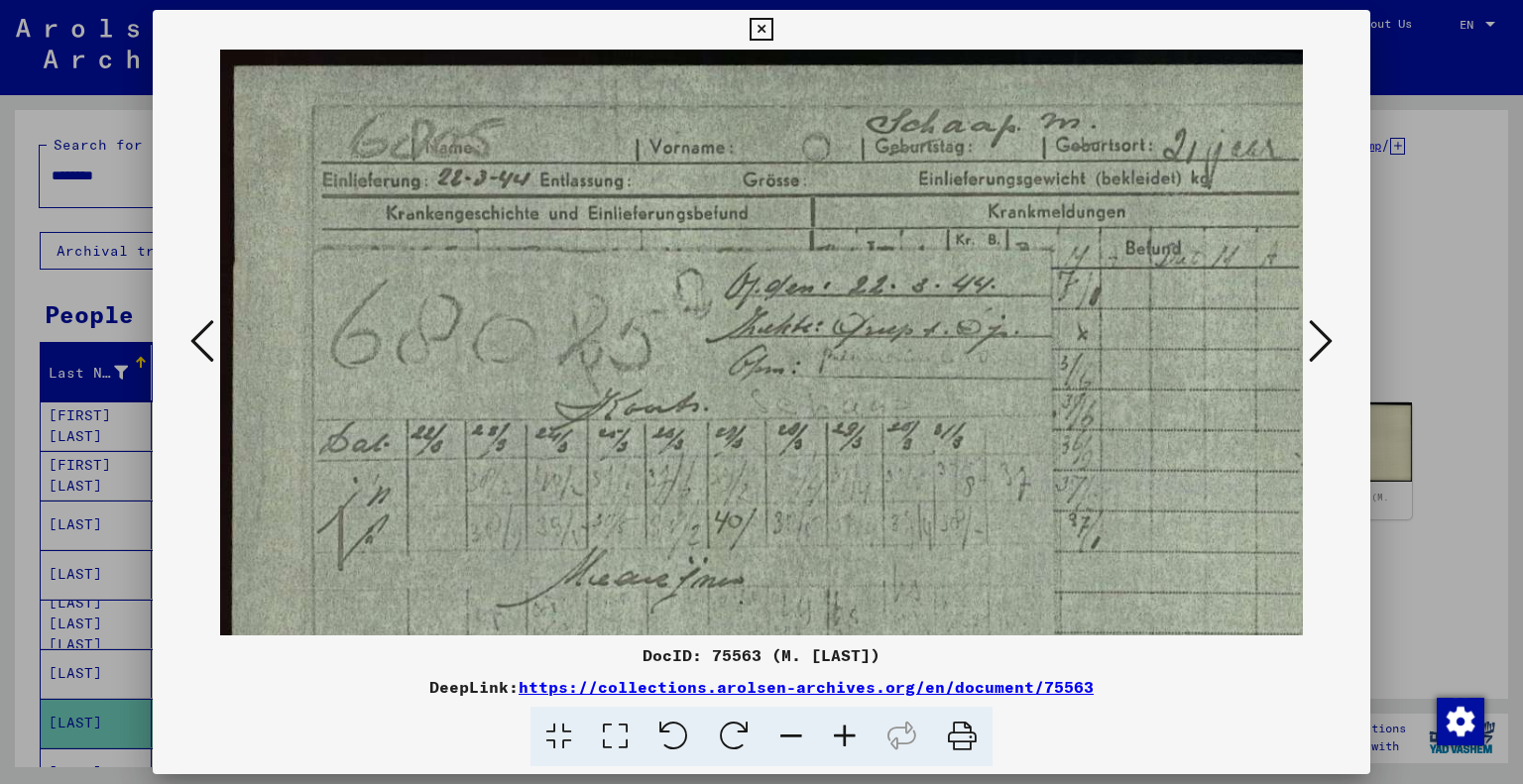 click at bounding box center (845, 736) 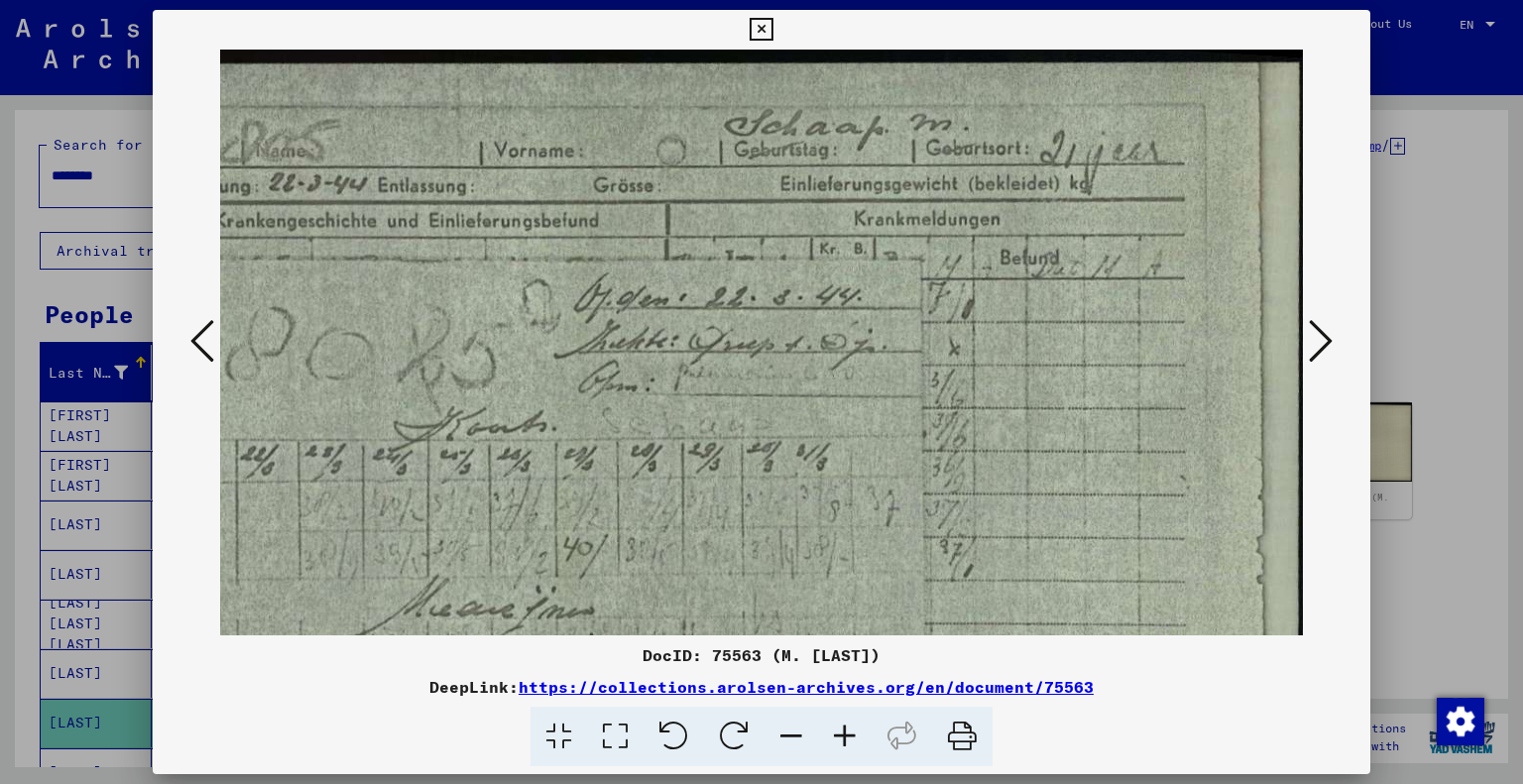 scroll, scrollTop: 2, scrollLeft: 184, axis: both 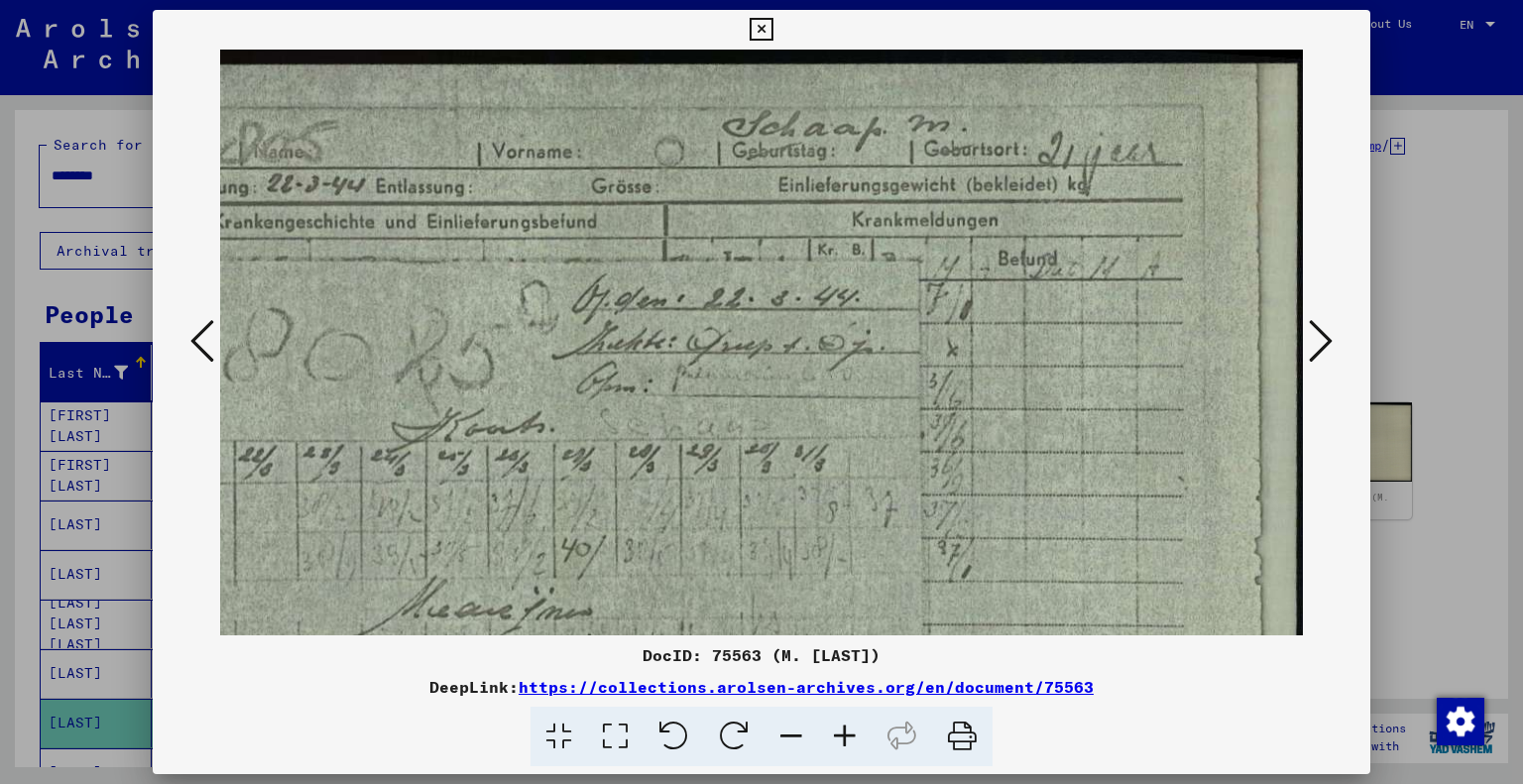 drag, startPoint x: 888, startPoint y: 491, endPoint x: 710, endPoint y: 520, distance: 180.34689 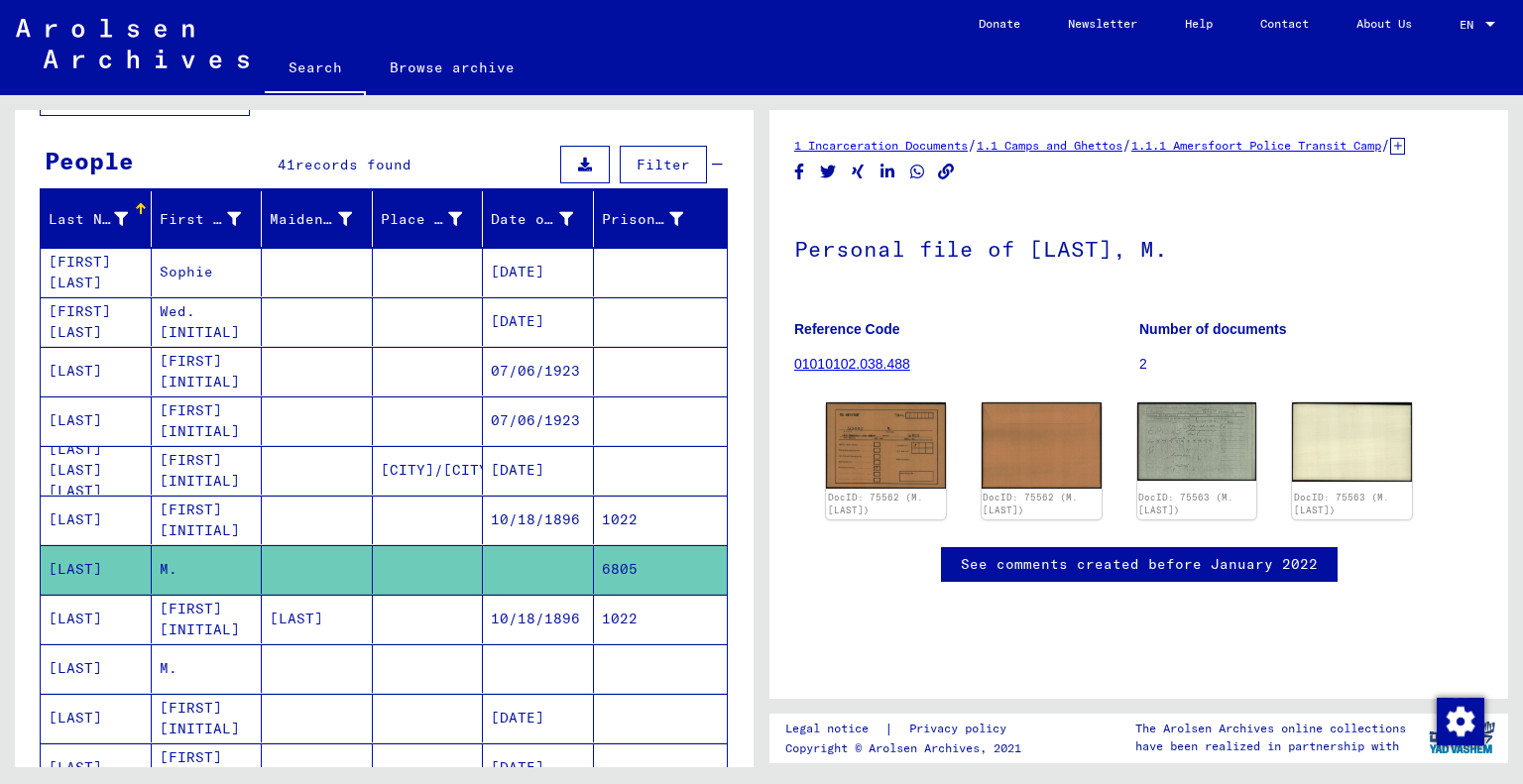 scroll, scrollTop: 198, scrollLeft: 0, axis: vertical 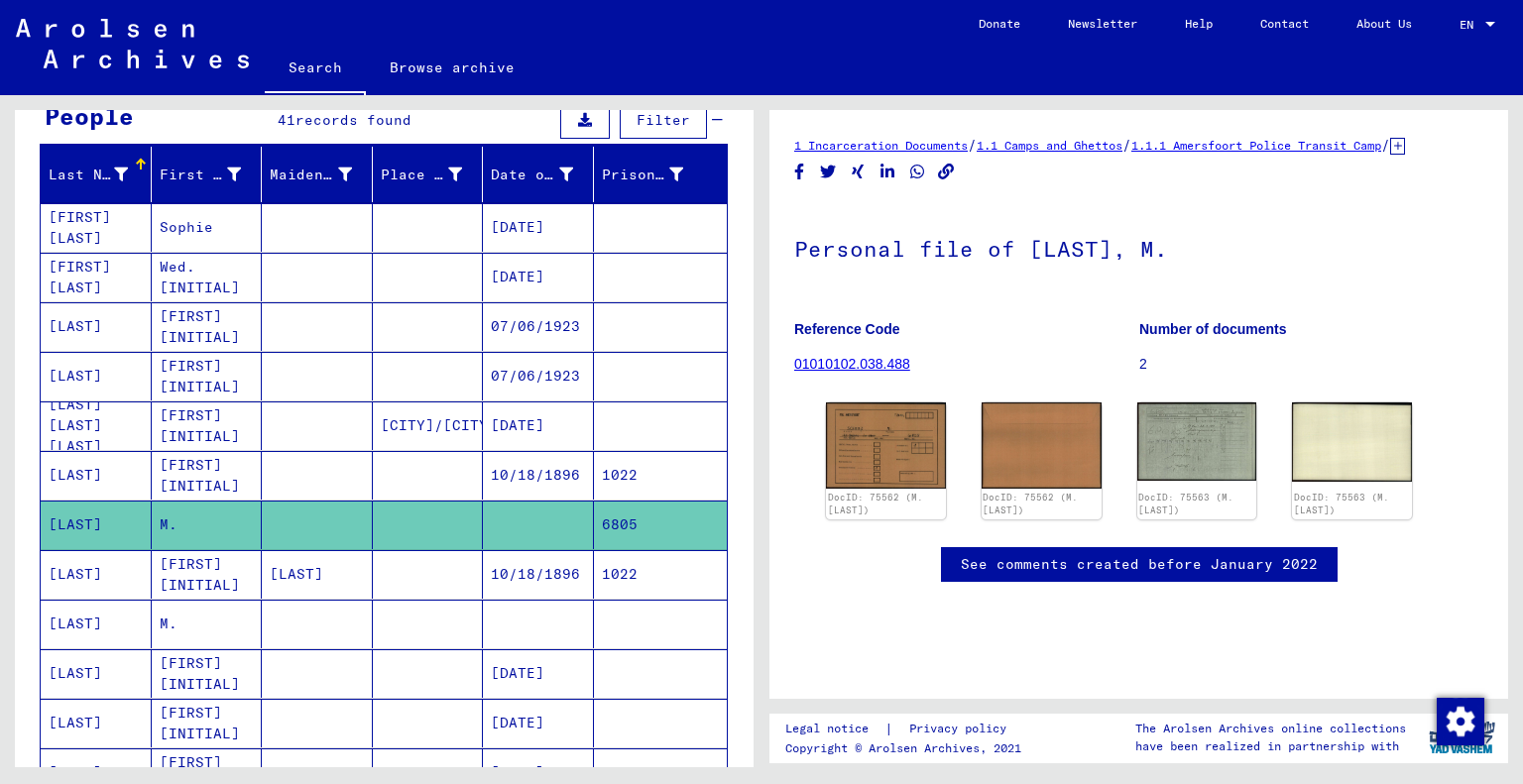 click at bounding box center (538, 673) 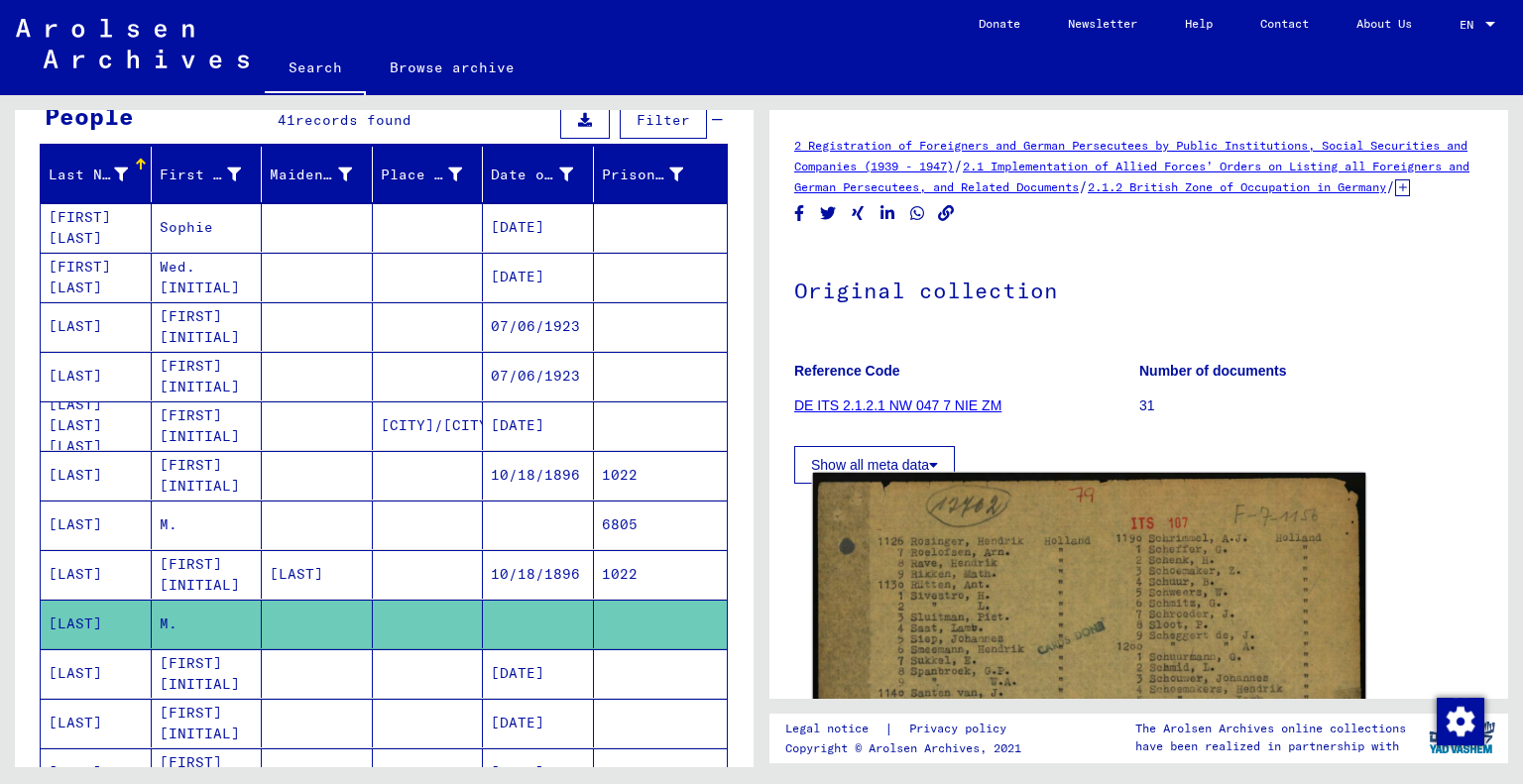scroll, scrollTop: 0, scrollLeft: 0, axis: both 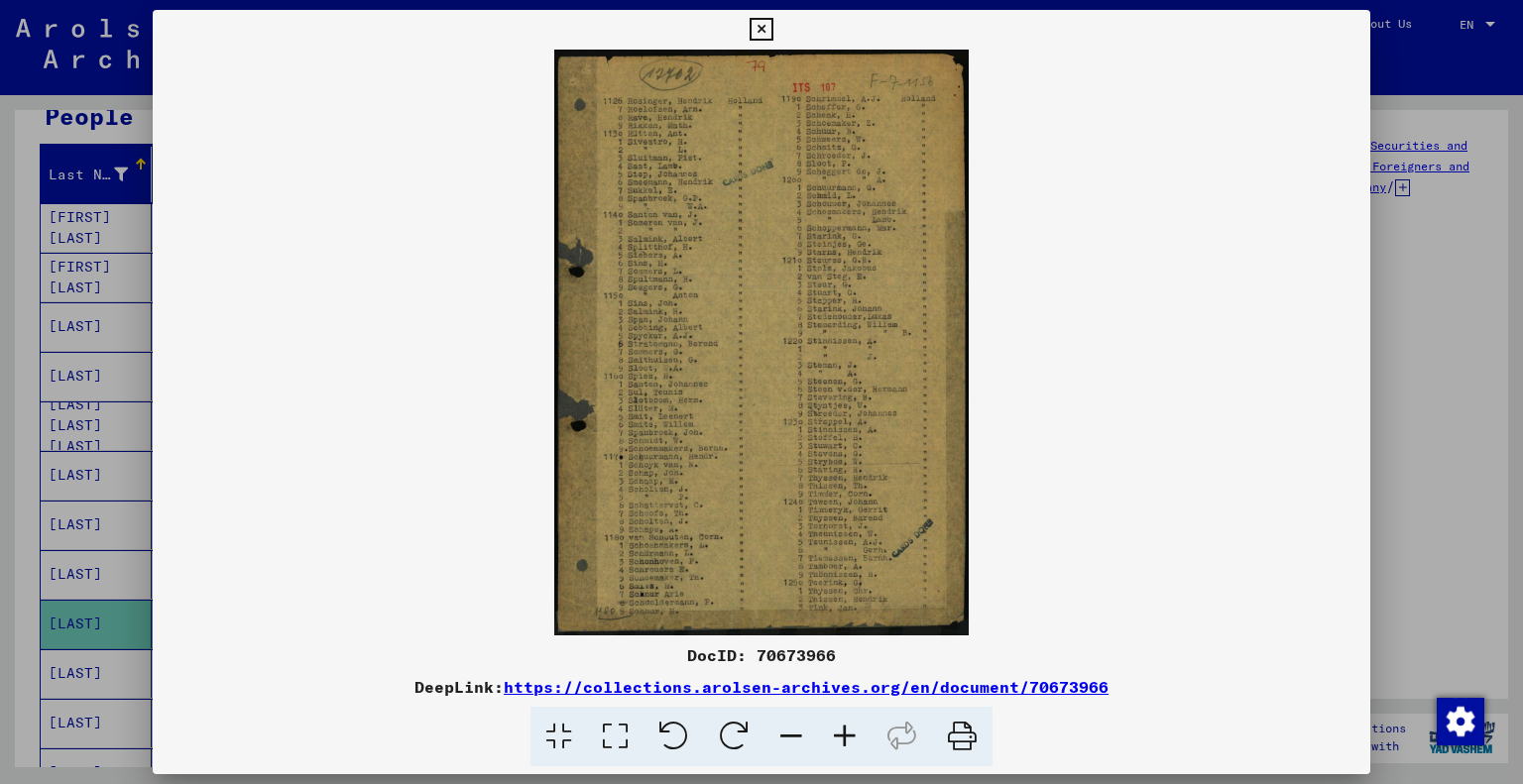 click at bounding box center [845, 736] 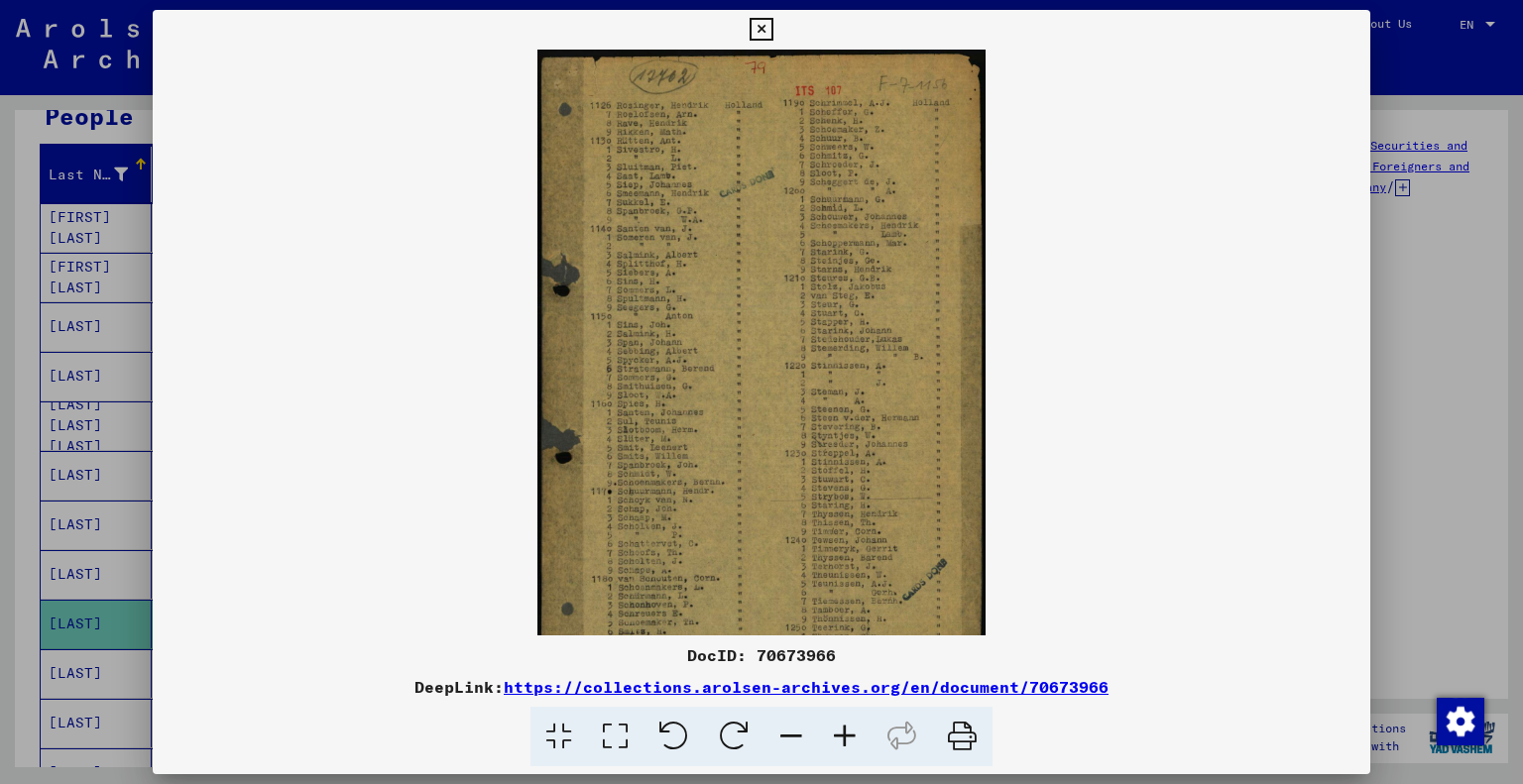 click at bounding box center [845, 736] 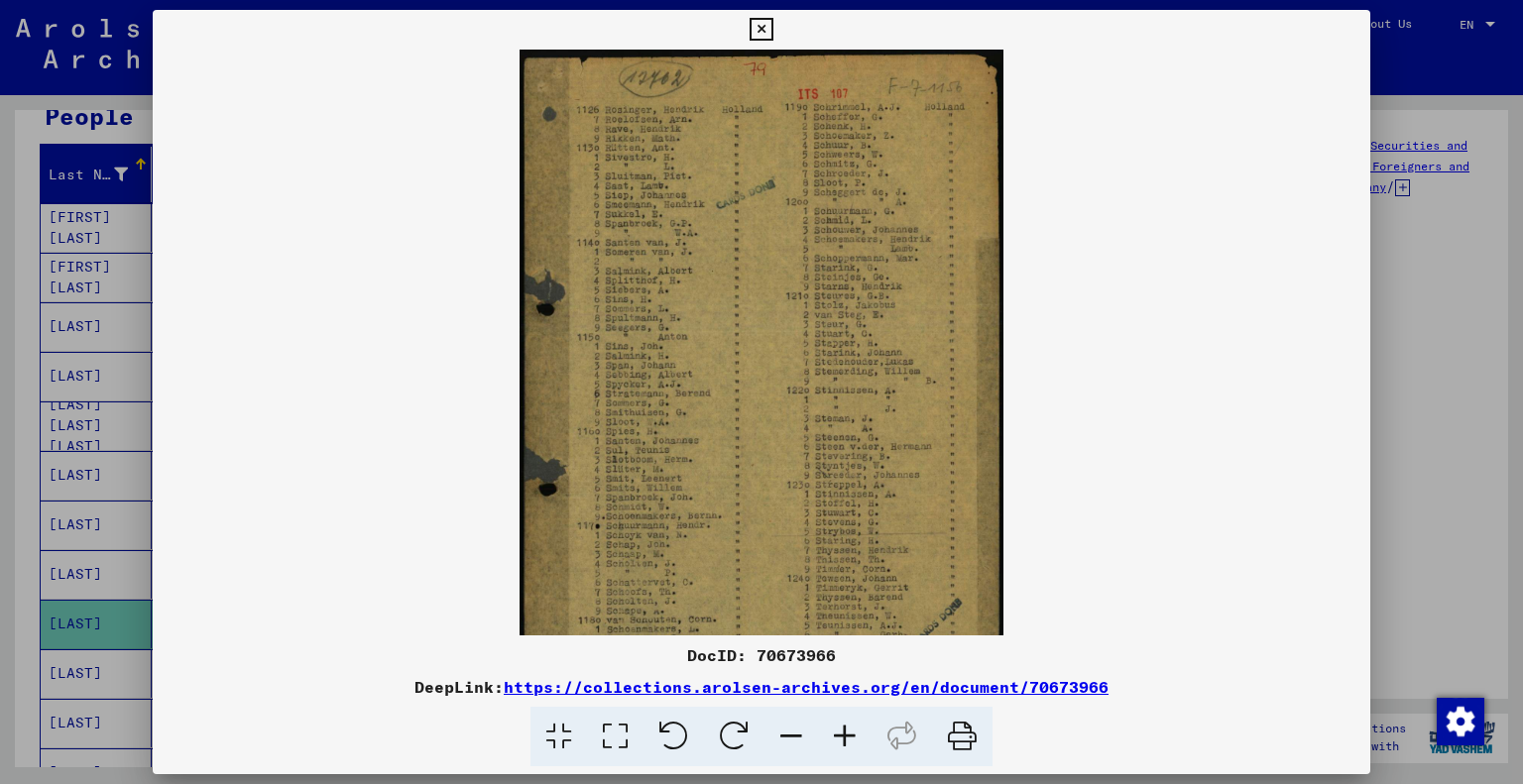 click at bounding box center [845, 736] 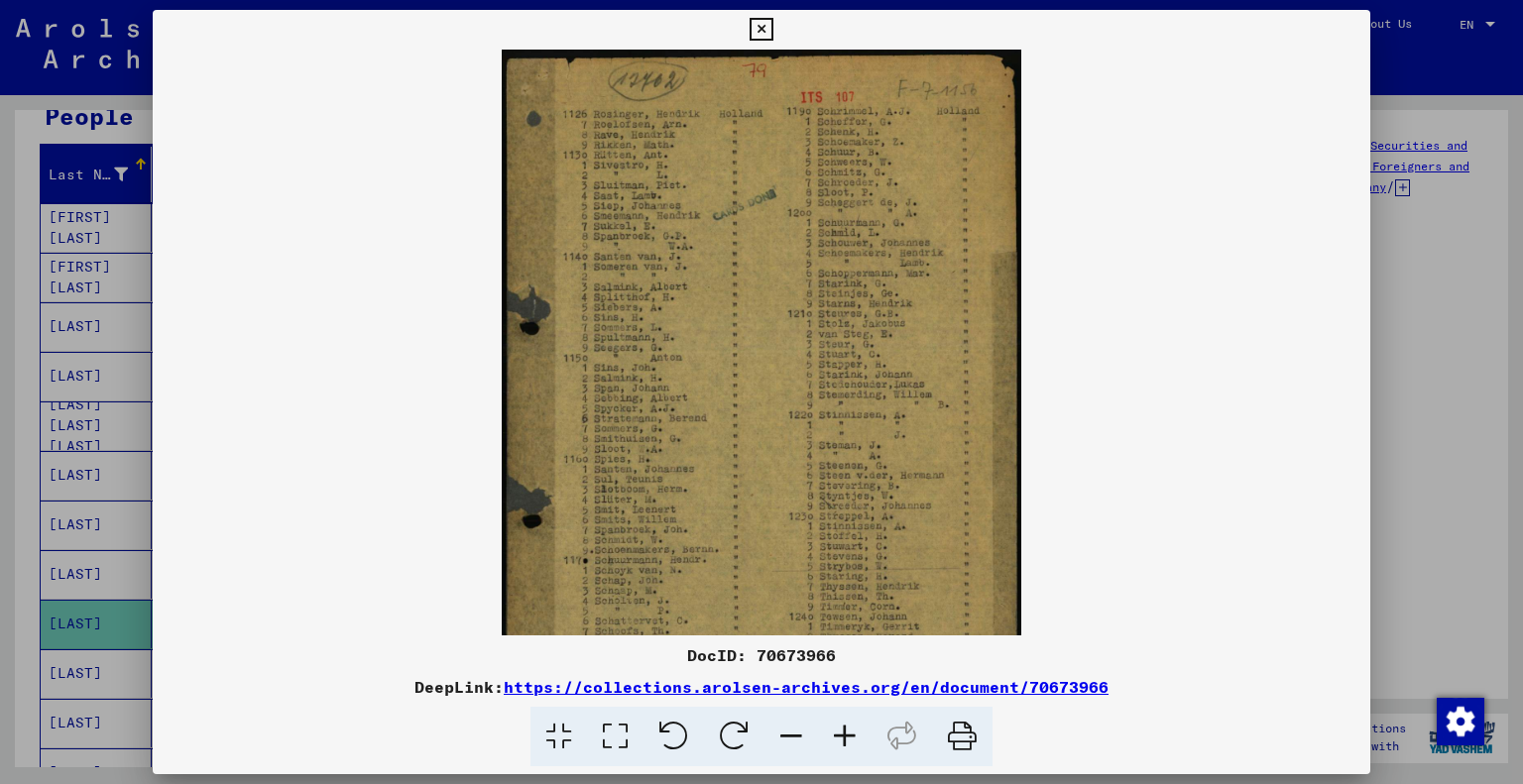 click at bounding box center (845, 736) 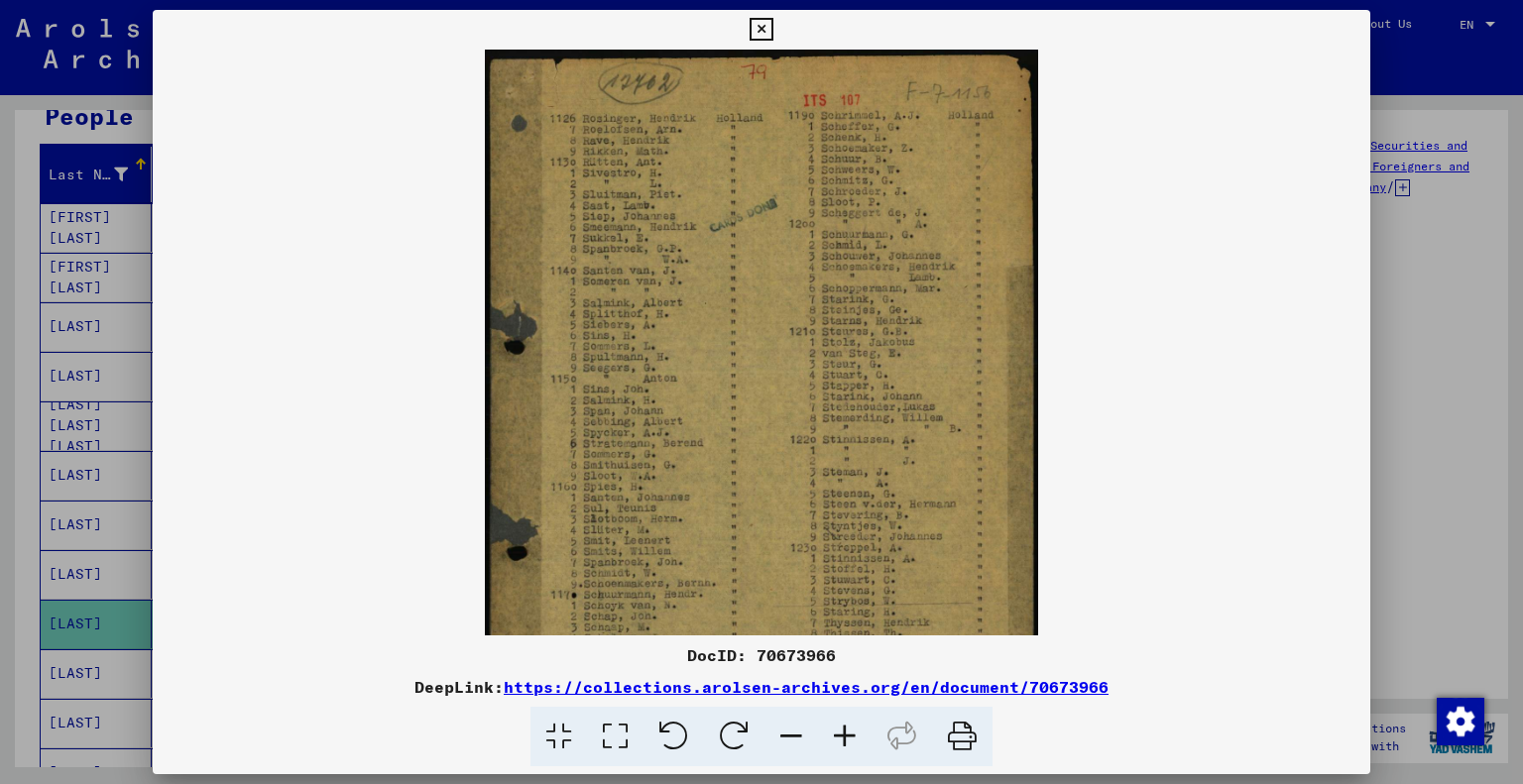 click at bounding box center (845, 736) 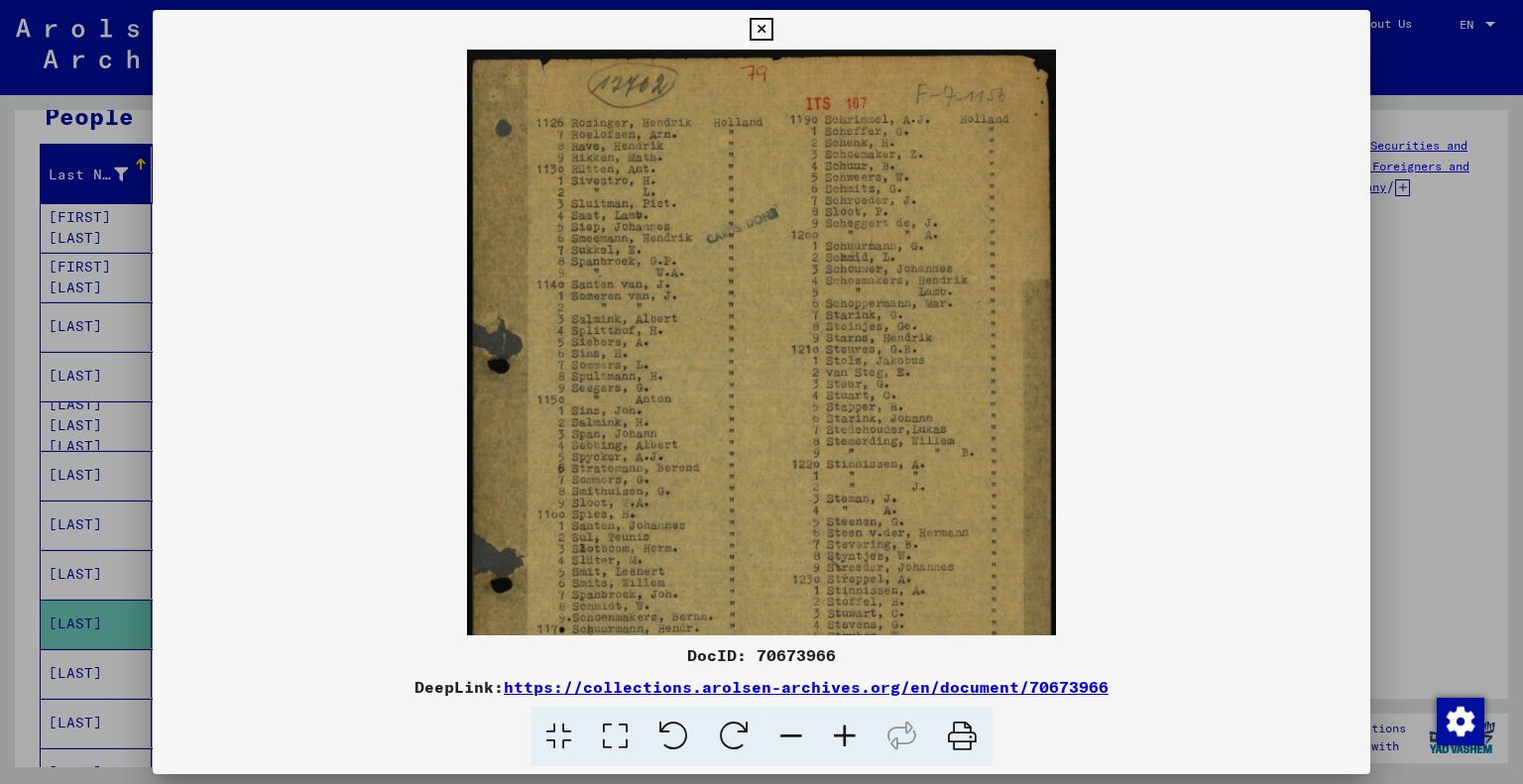 click at bounding box center (845, 736) 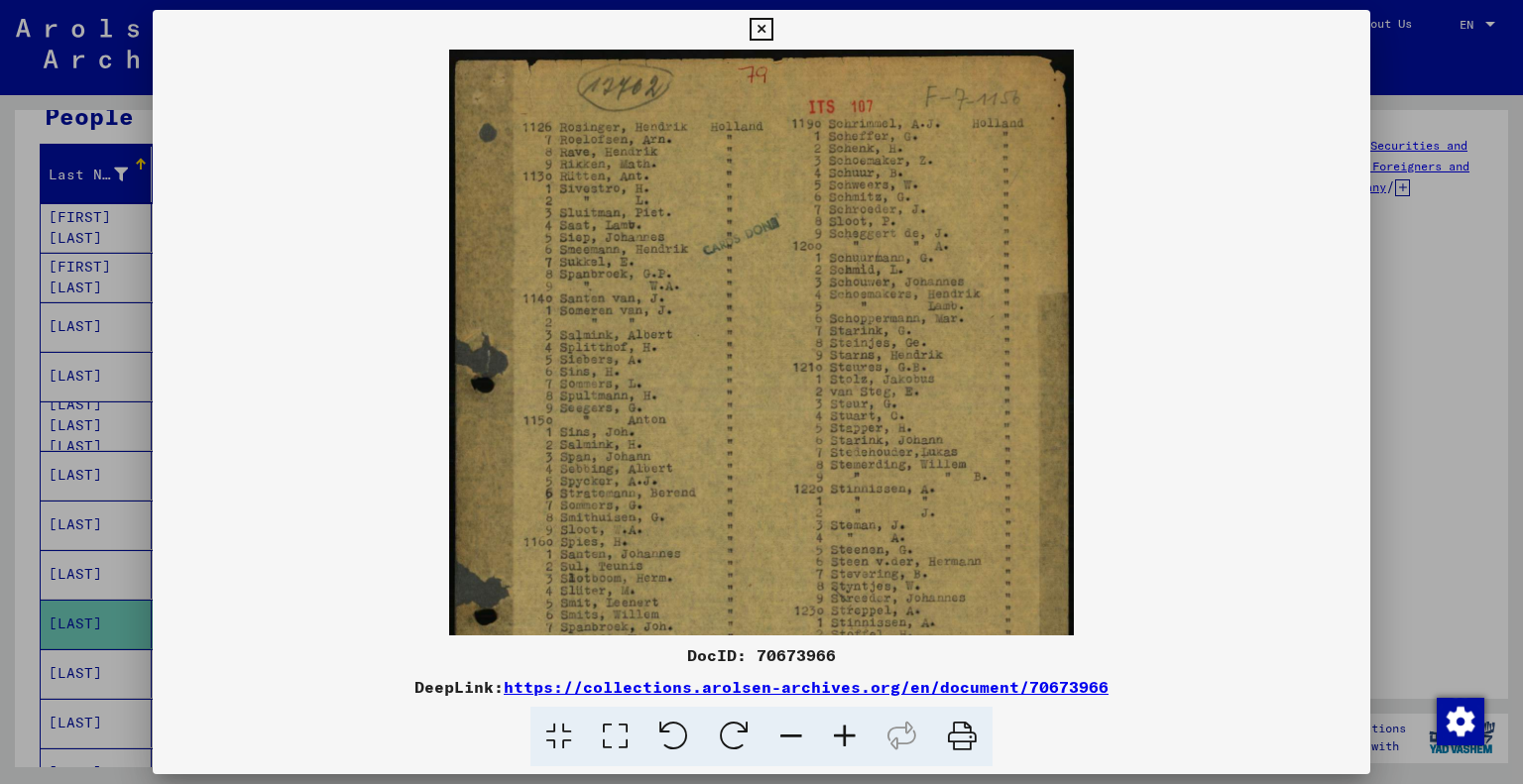 click at bounding box center [845, 736] 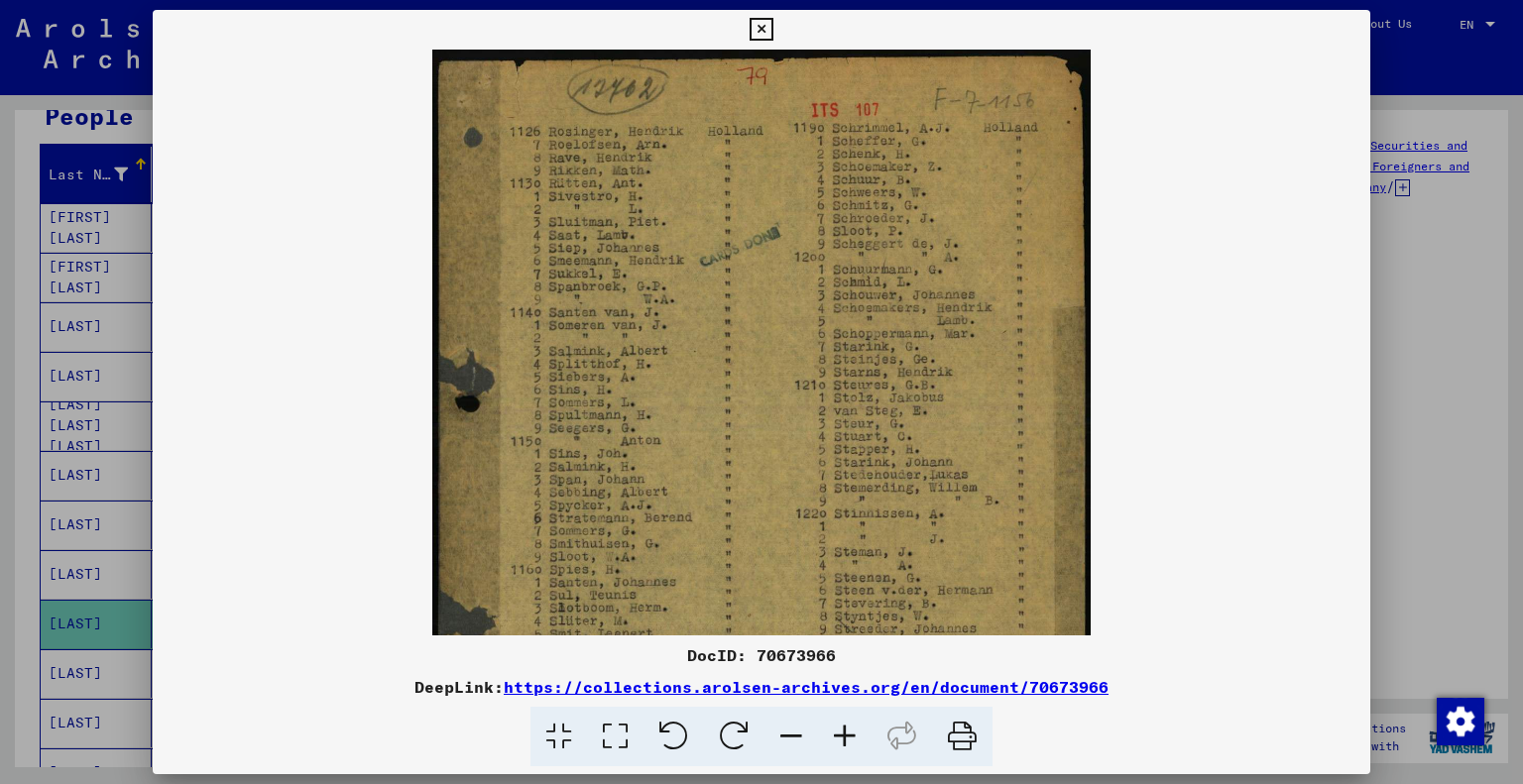 click at bounding box center (845, 736) 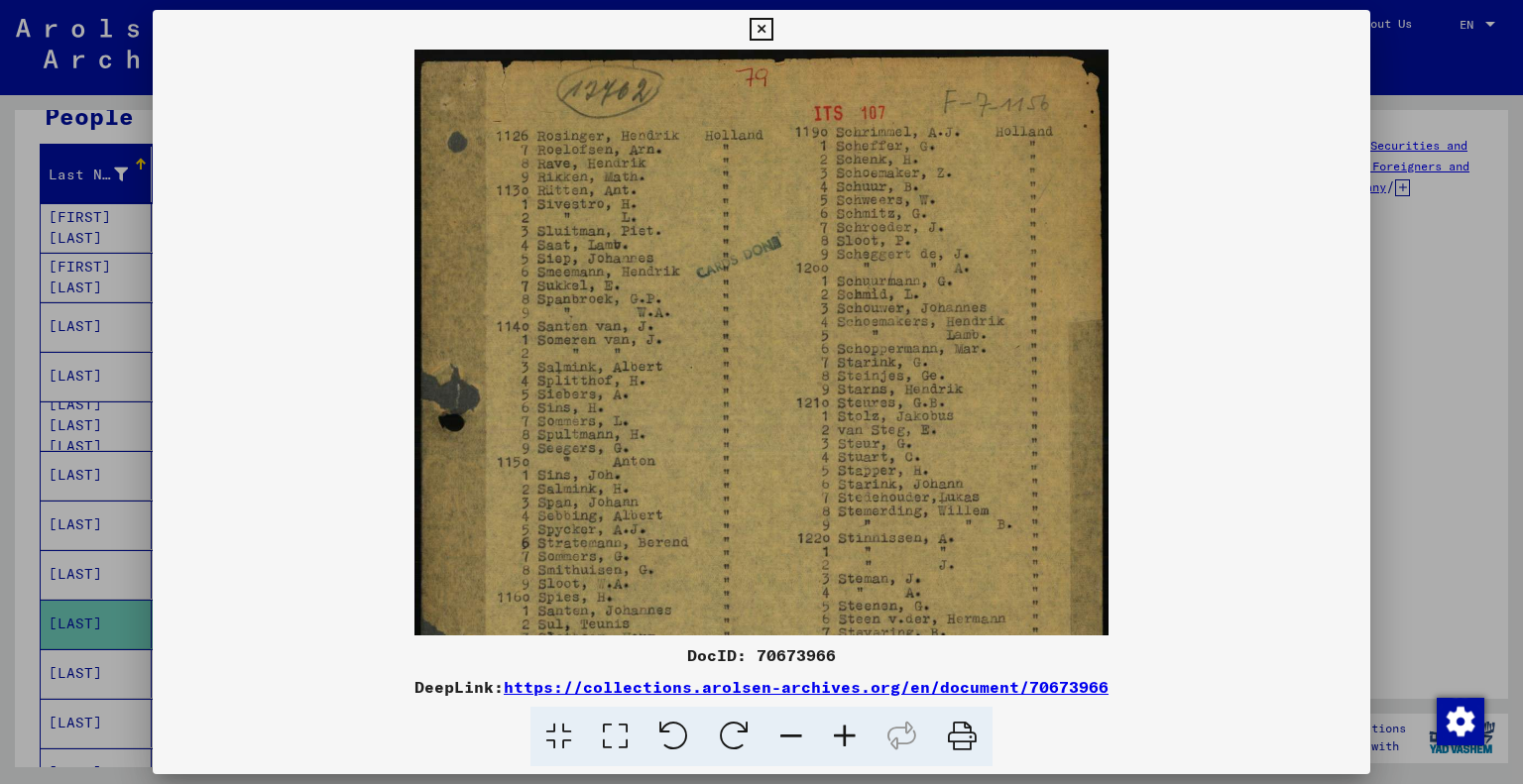 click at bounding box center (845, 736) 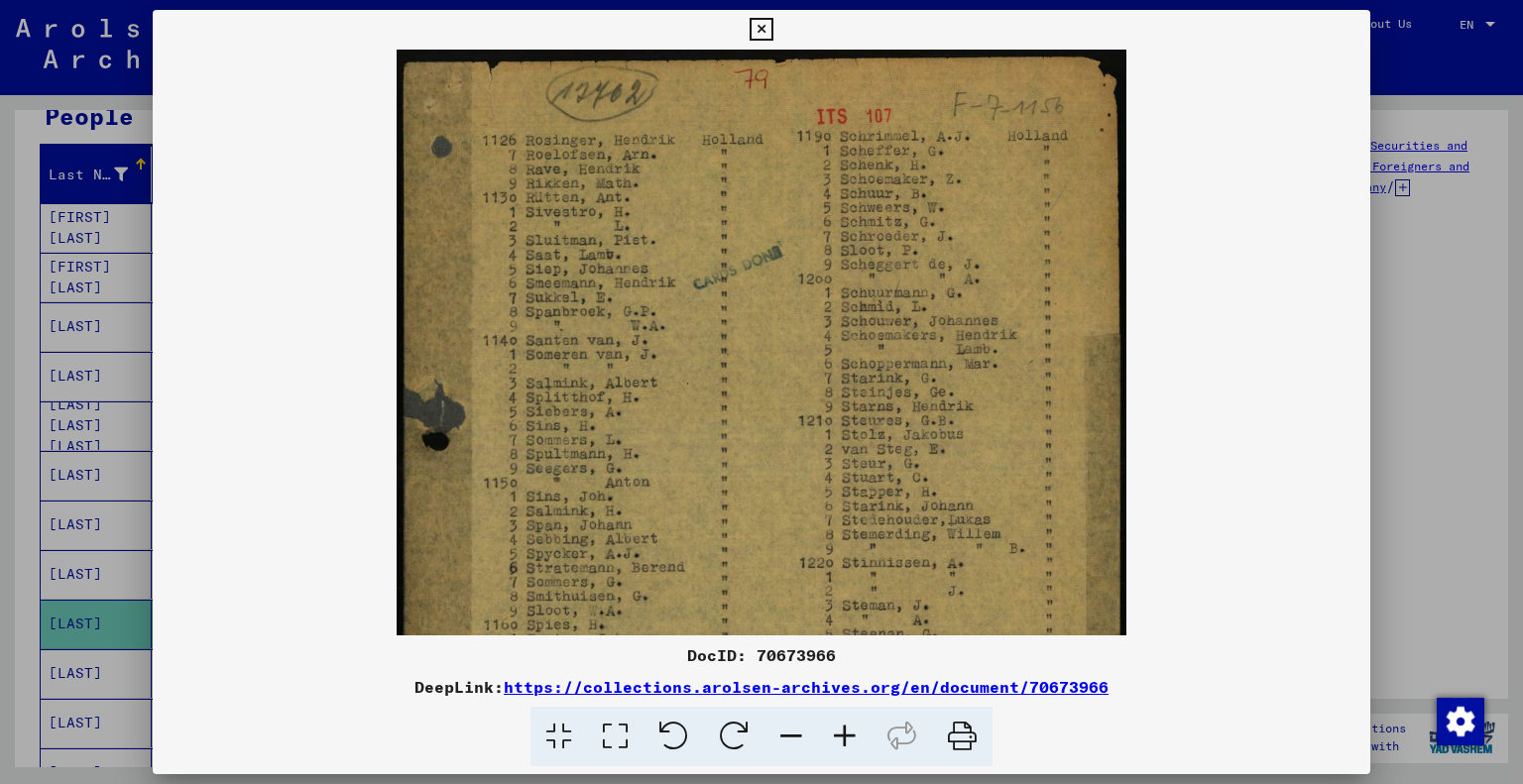 click at bounding box center (845, 736) 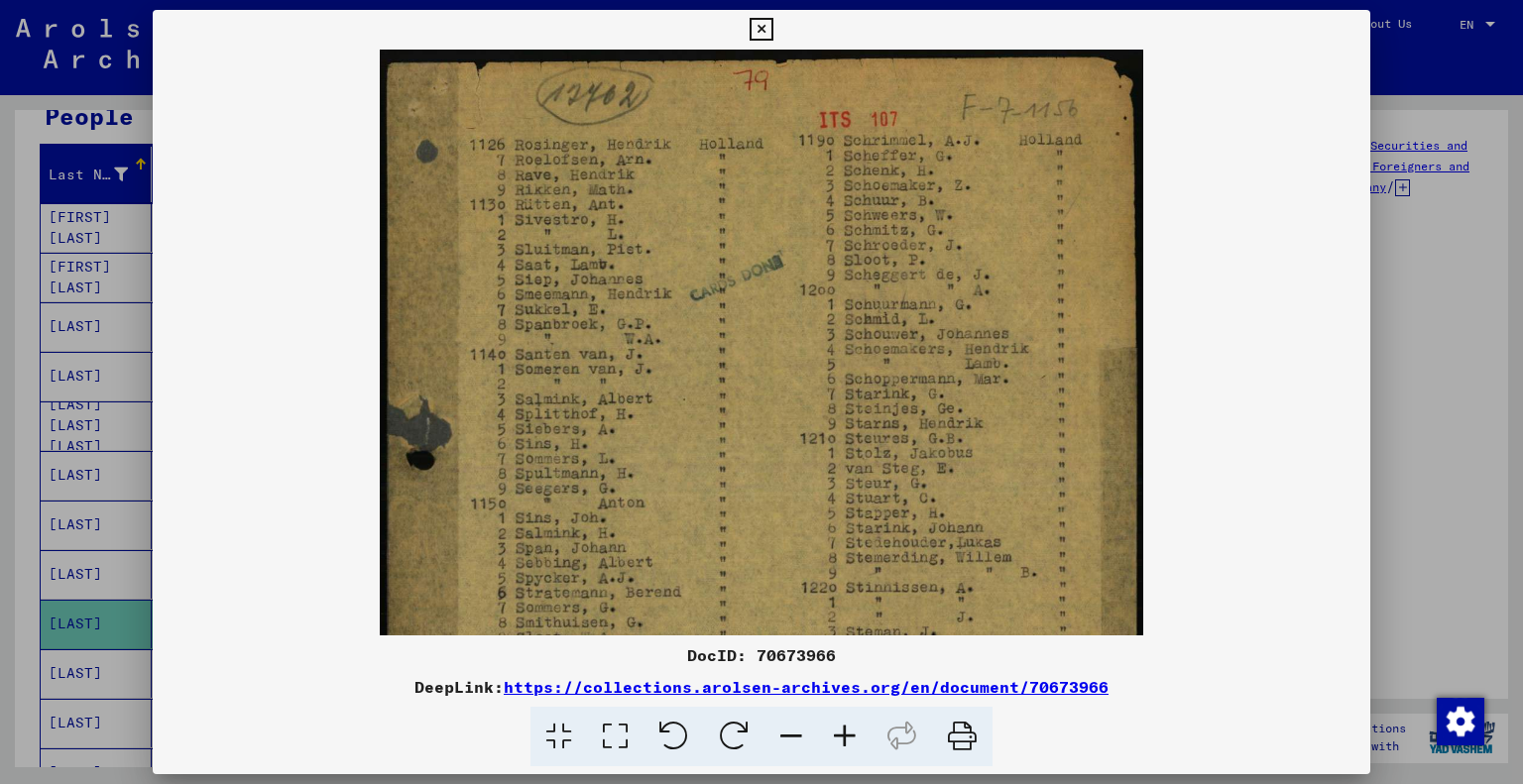 click at bounding box center (845, 736) 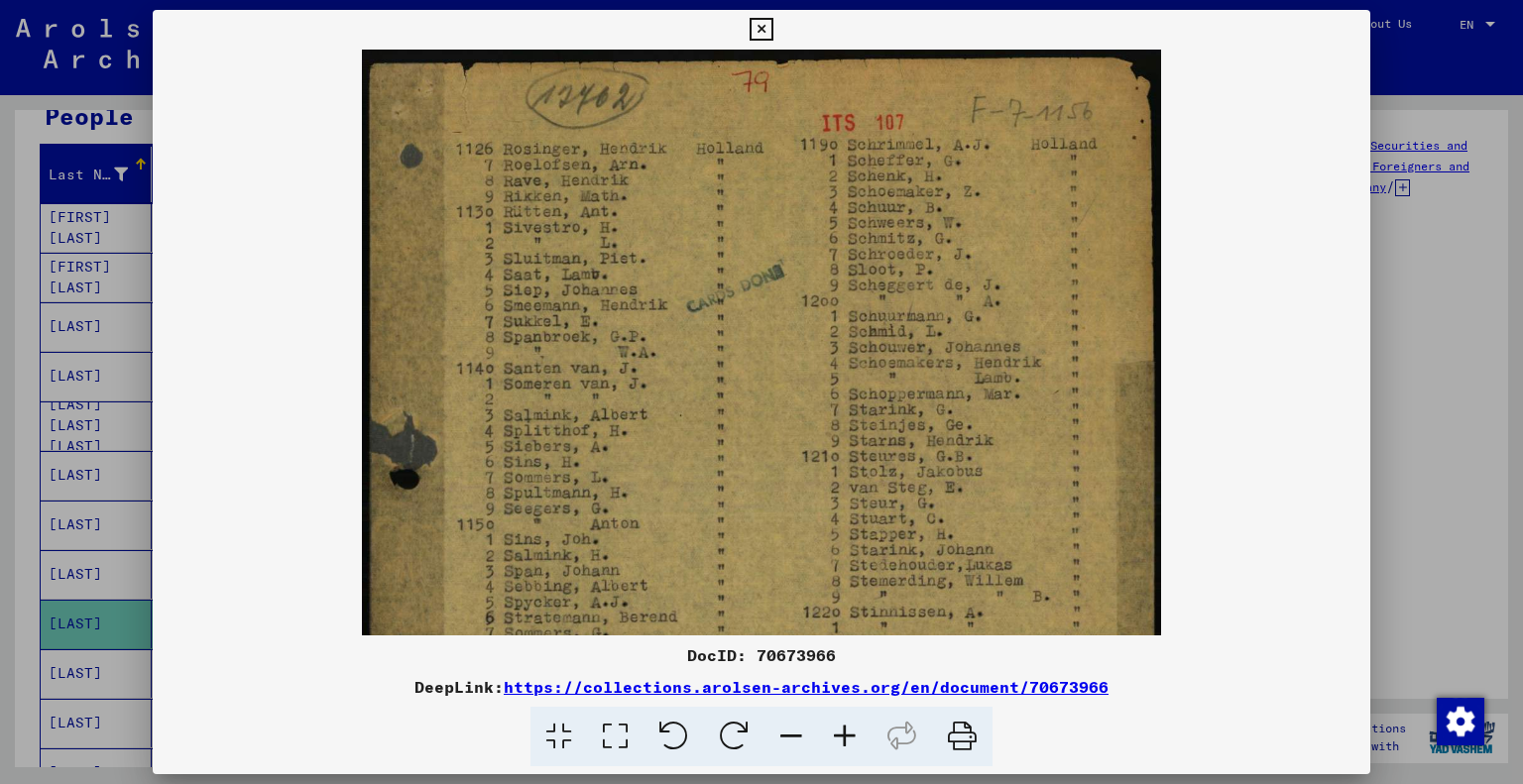 click at bounding box center (845, 736) 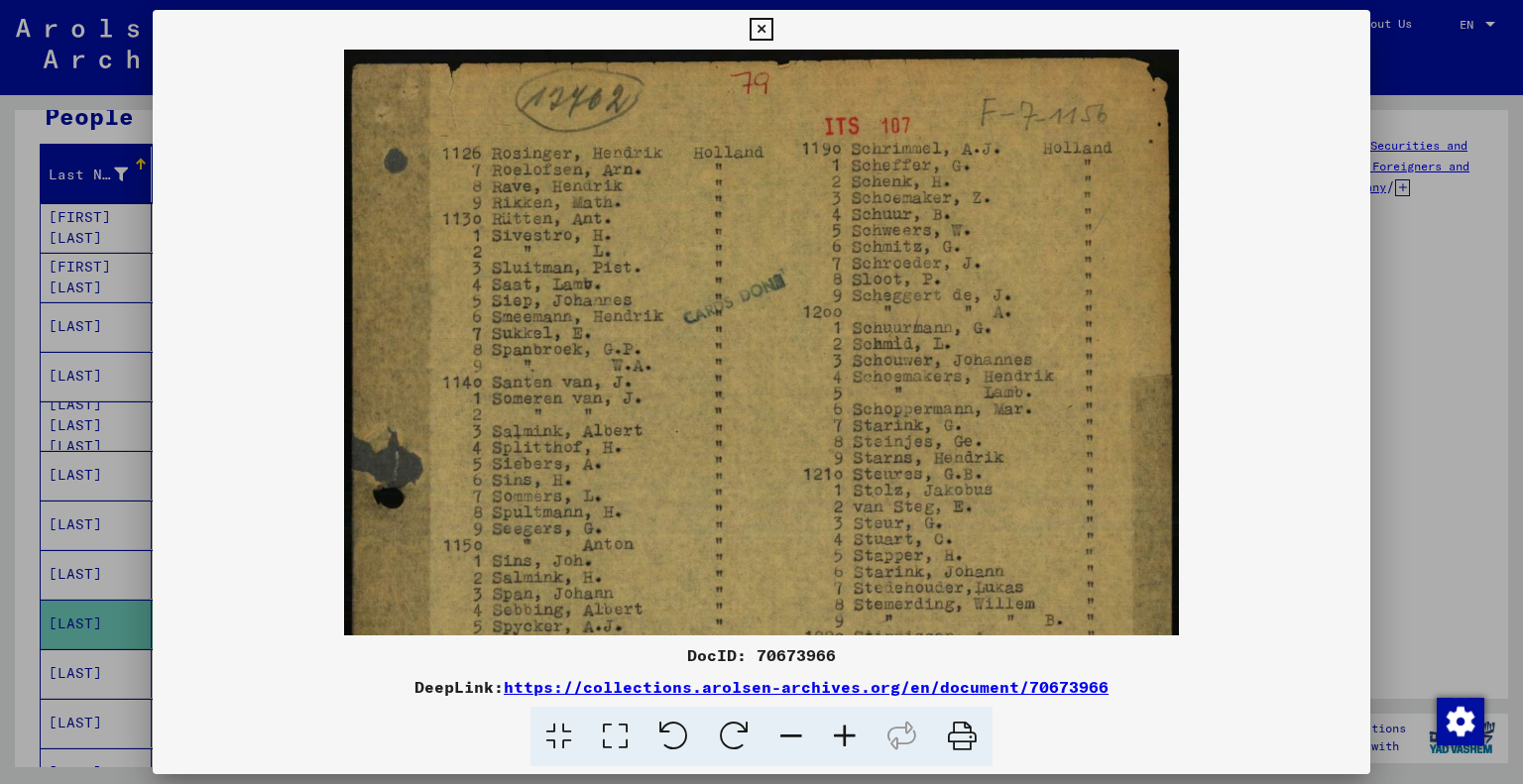 click at bounding box center (845, 736) 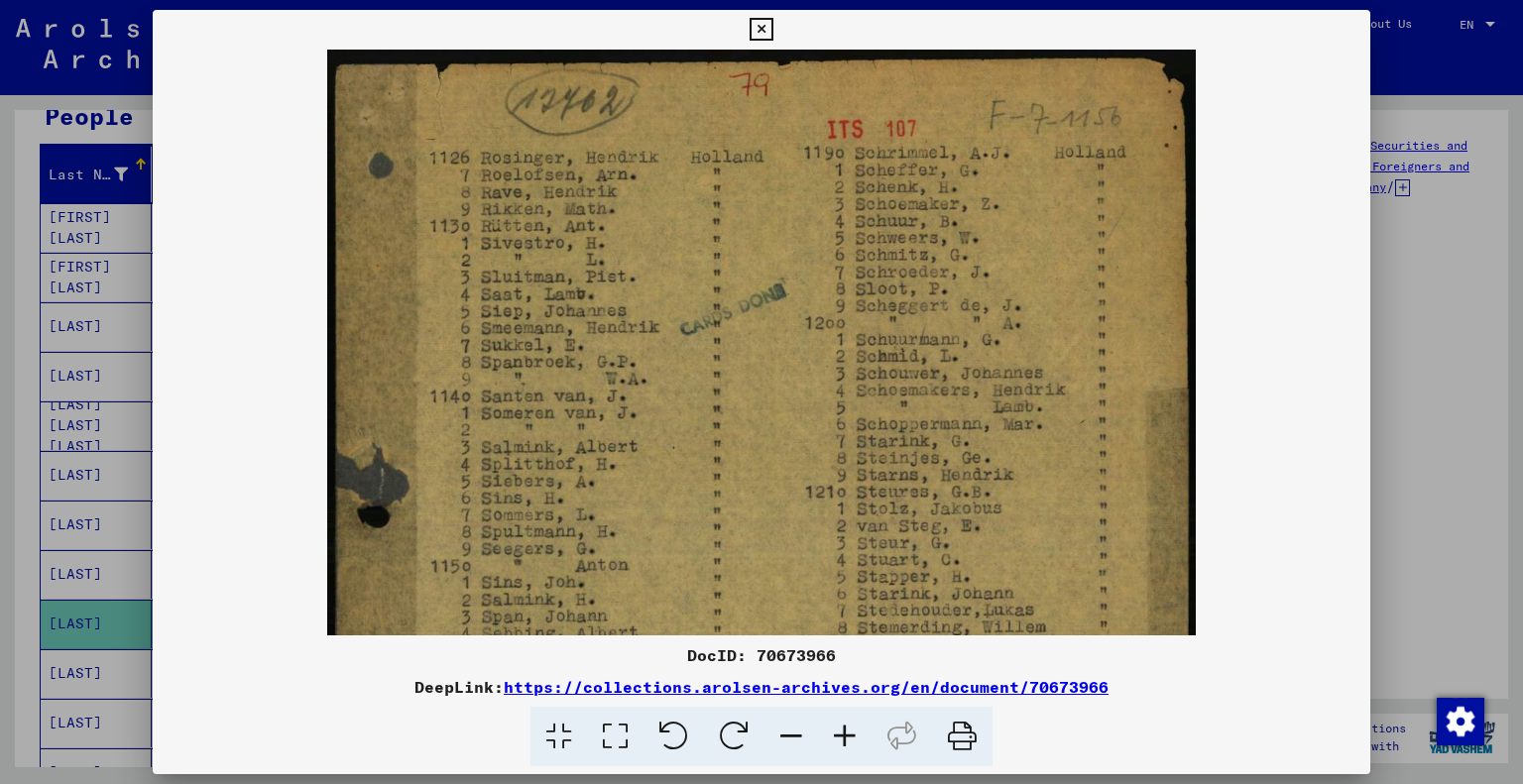 click at bounding box center (845, 736) 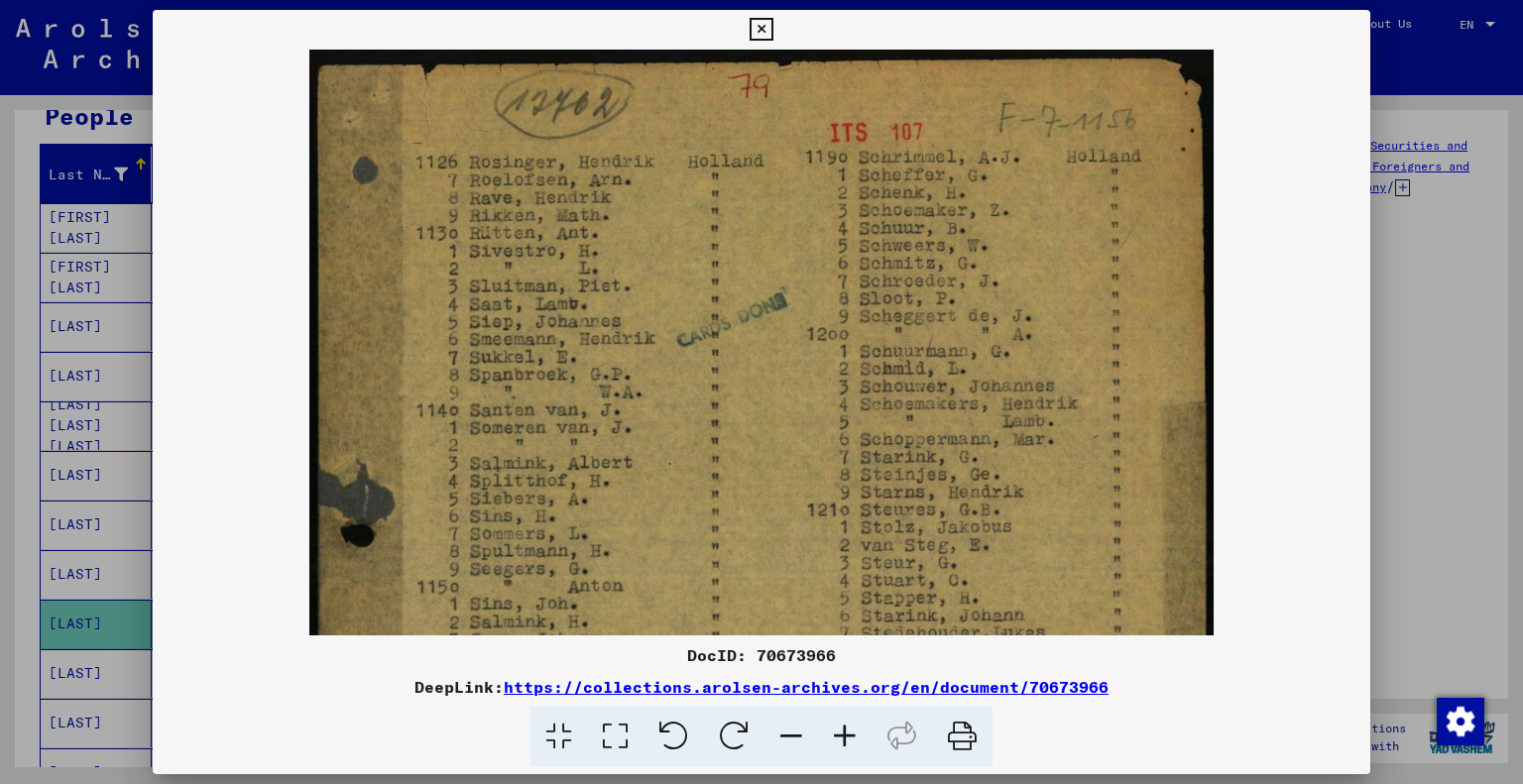 click at bounding box center (845, 736) 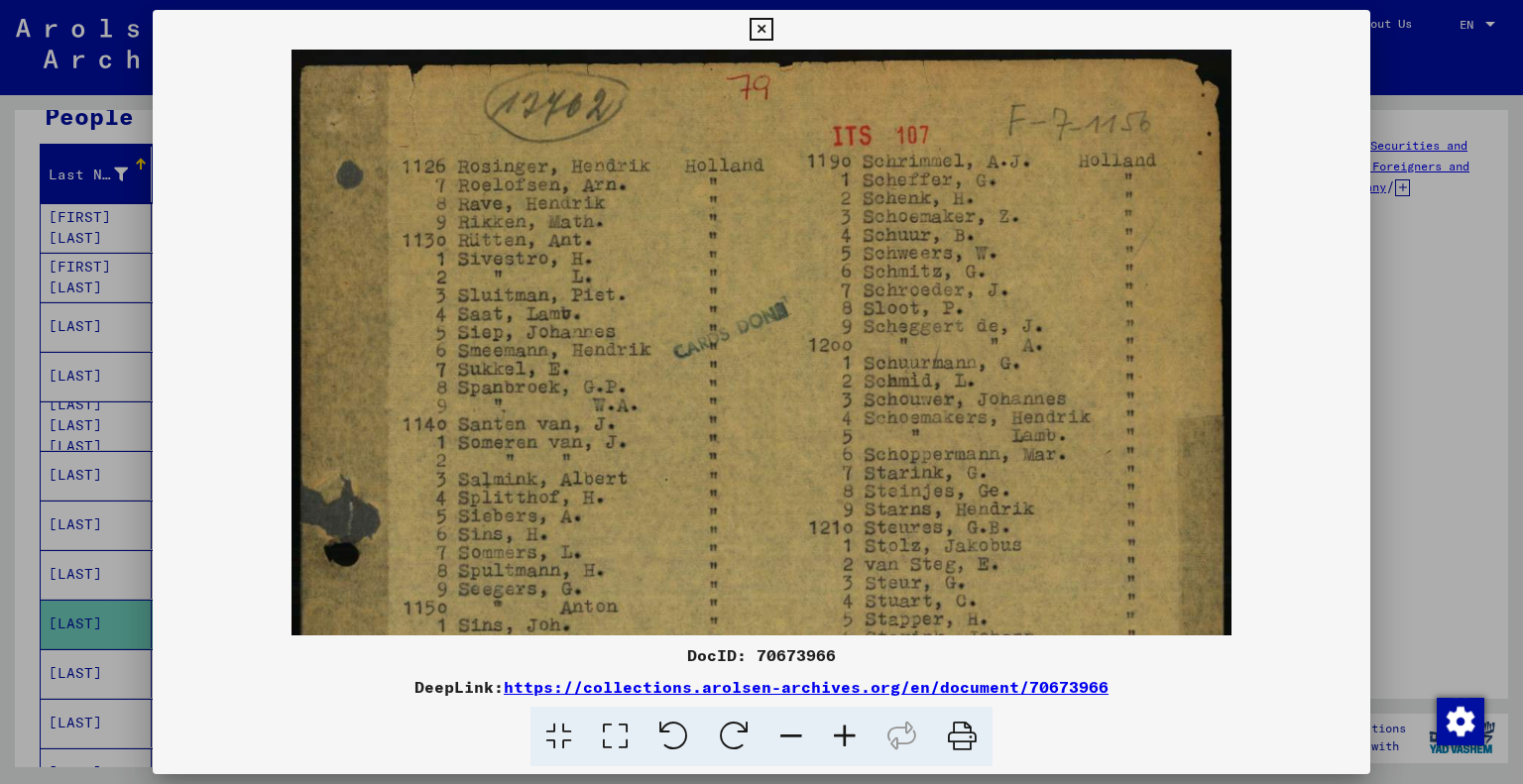 click at bounding box center (845, 736) 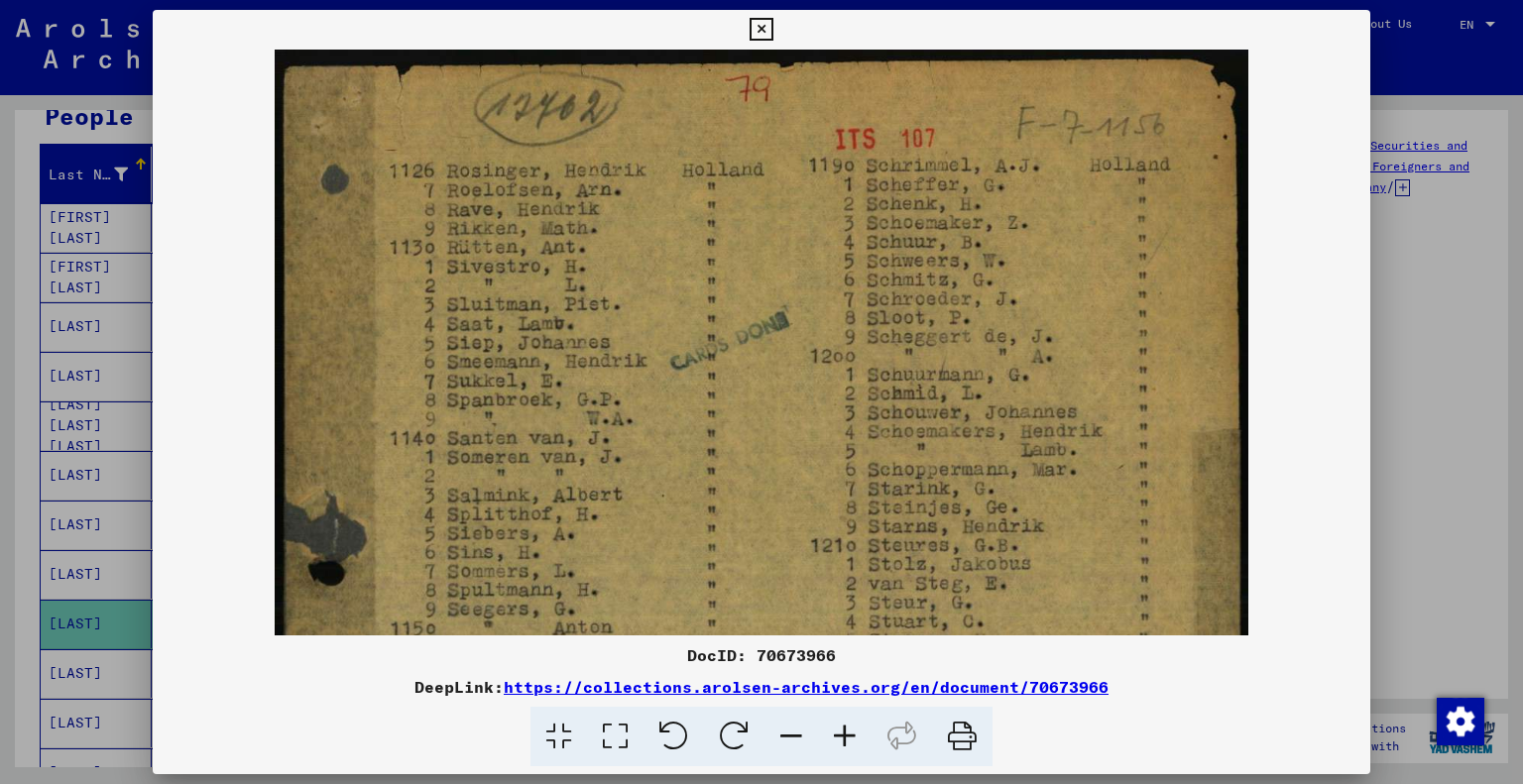 click at bounding box center [845, 736] 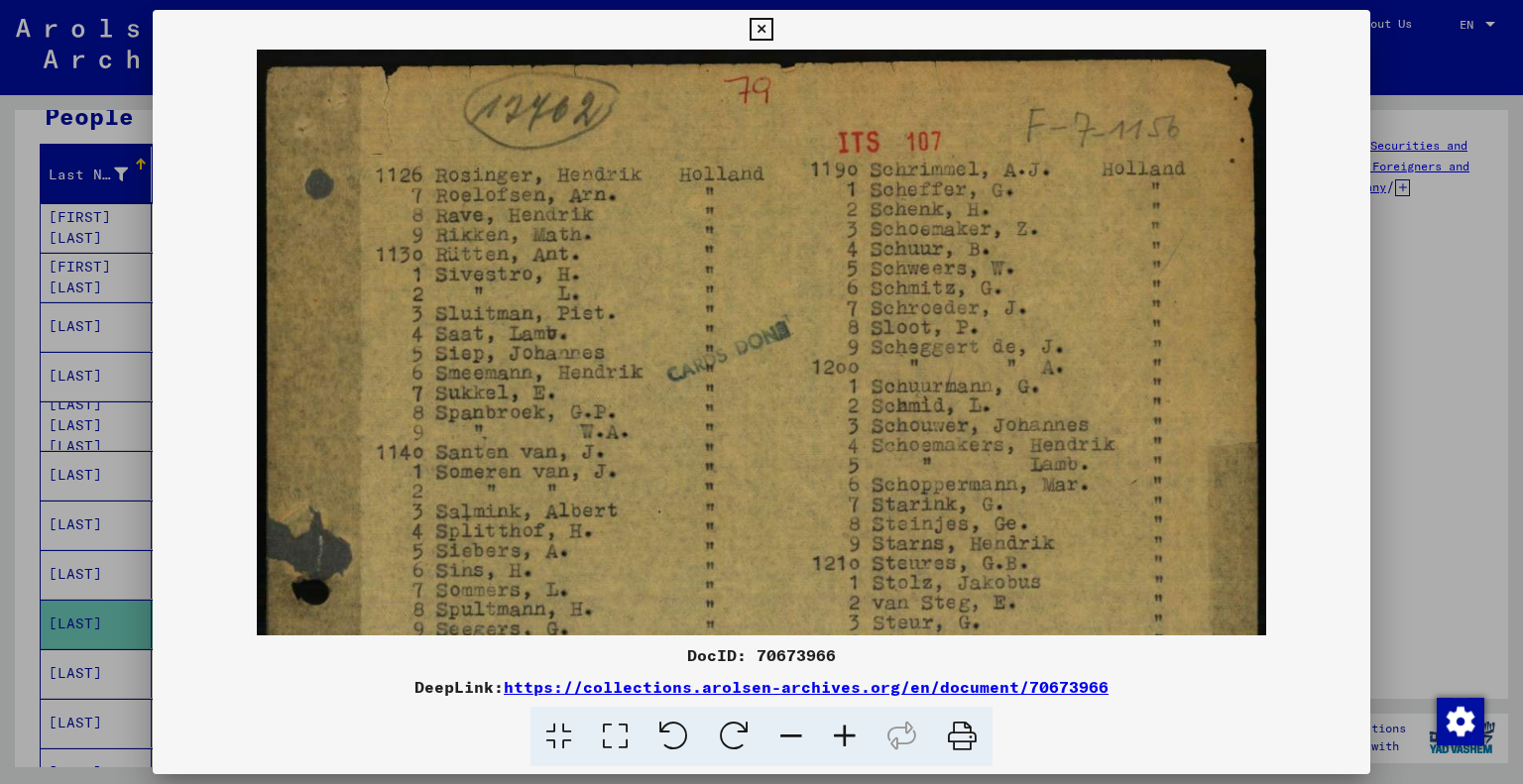click at bounding box center [845, 736] 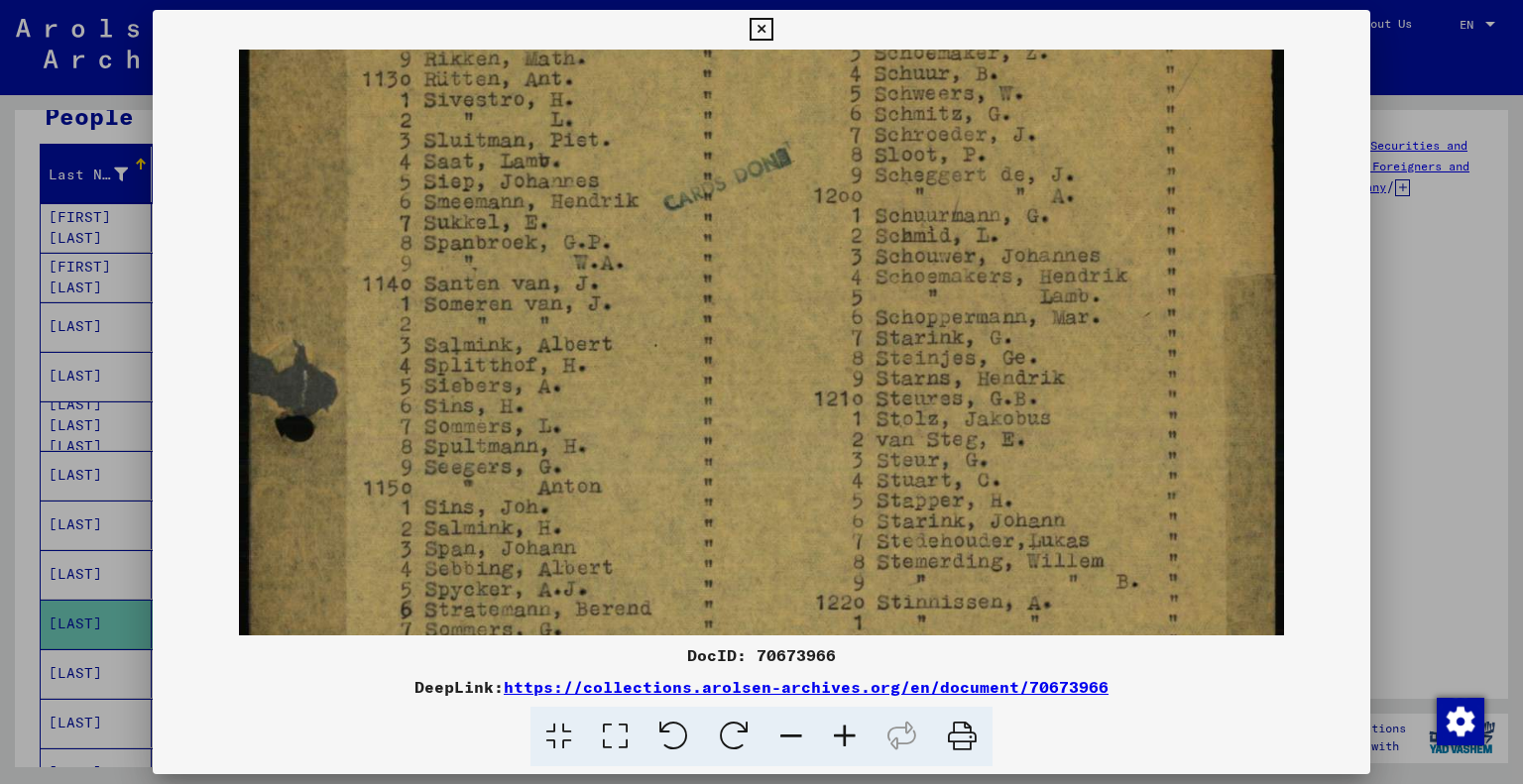 drag, startPoint x: 550, startPoint y: 504, endPoint x: 476, endPoint y: 330, distance: 189.08199 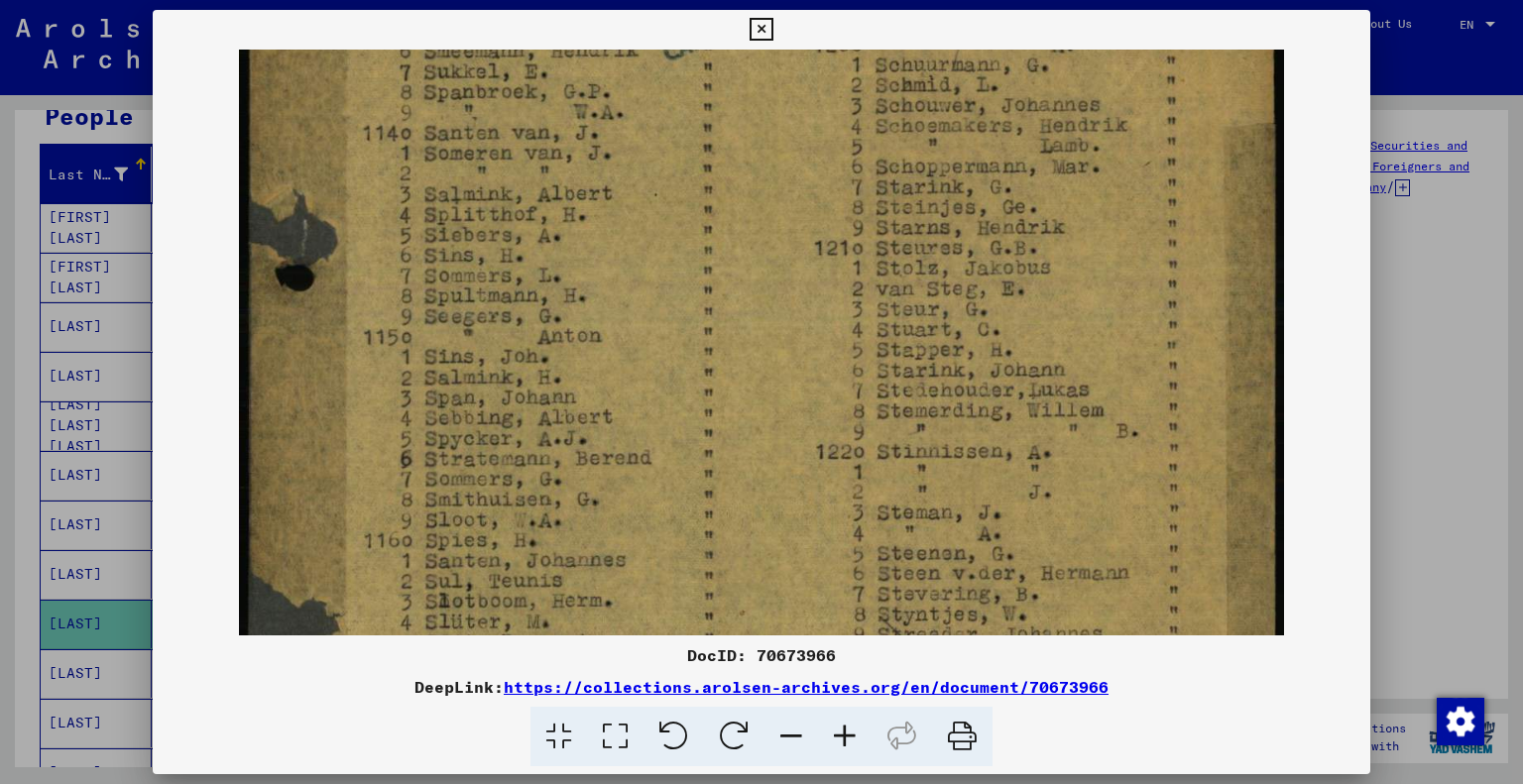 scroll, scrollTop: 347, scrollLeft: 0, axis: vertical 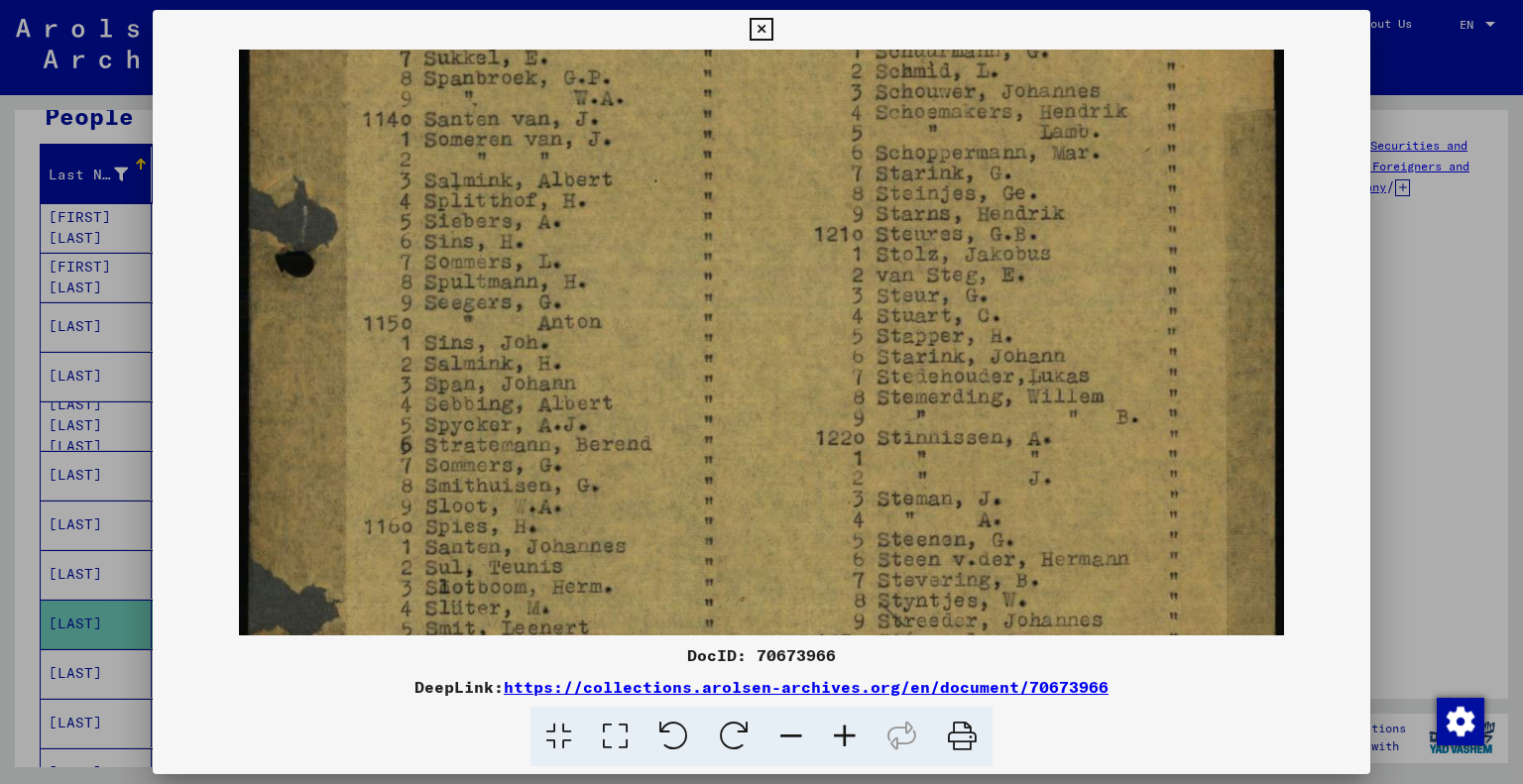 drag, startPoint x: 527, startPoint y: 479, endPoint x: 467, endPoint y: 334, distance: 156.92355 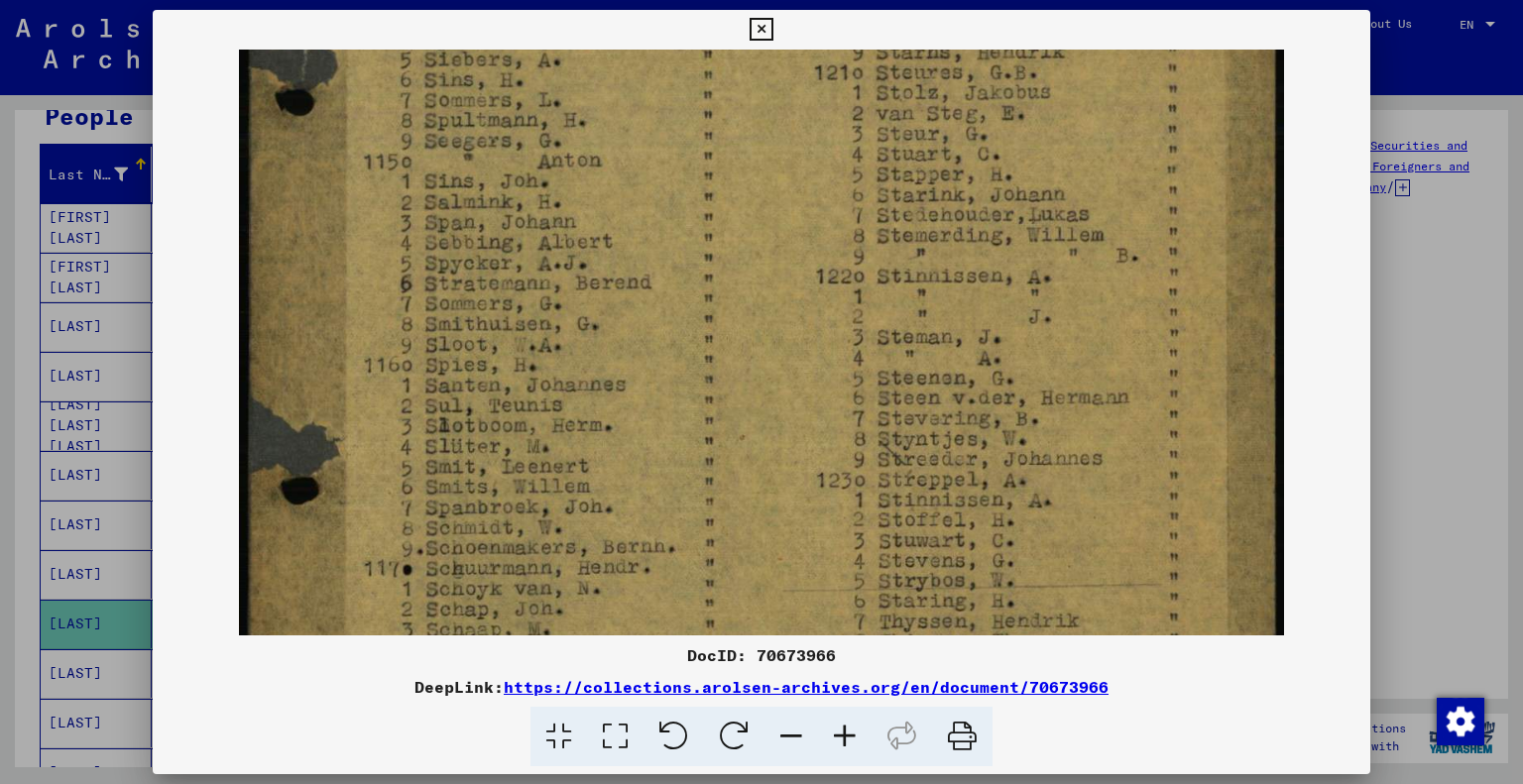 scroll, scrollTop: 519, scrollLeft: 0, axis: vertical 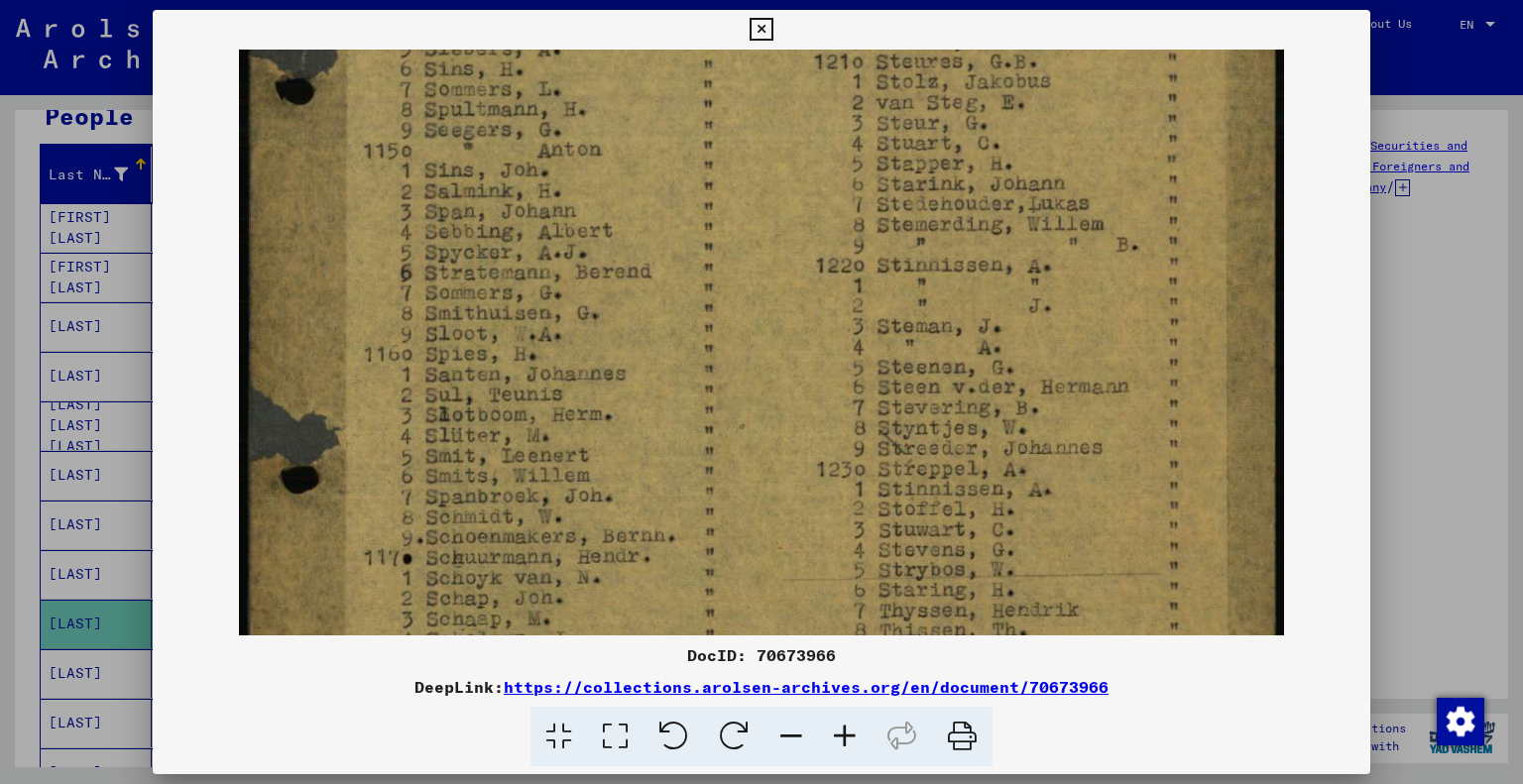 drag, startPoint x: 543, startPoint y: 517, endPoint x: 492, endPoint y: 352, distance: 172.70206 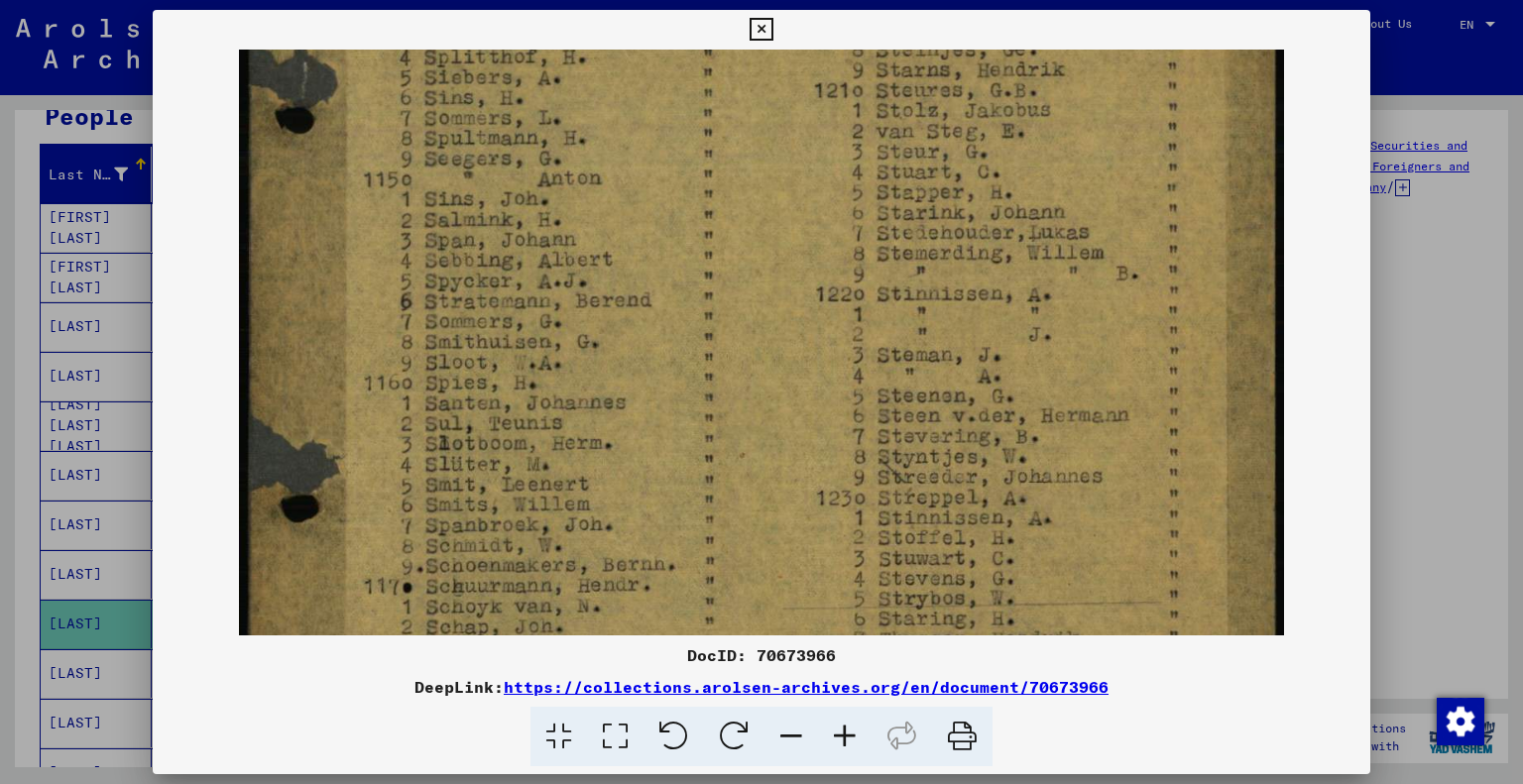 drag, startPoint x: 641, startPoint y: 537, endPoint x: 643, endPoint y: 487, distance: 50.04 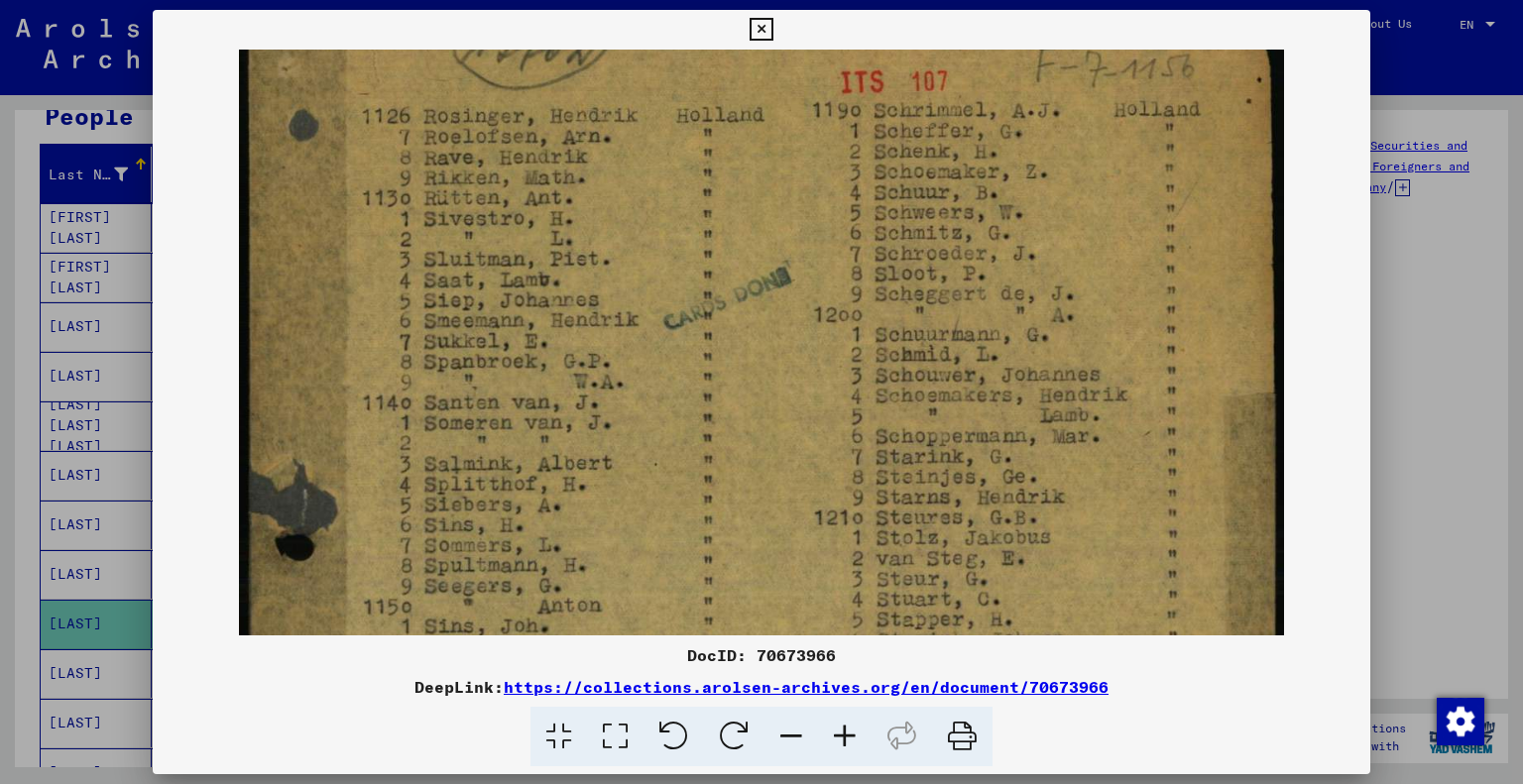 drag, startPoint x: 717, startPoint y: 284, endPoint x: 650, endPoint y: 538, distance: 262.68803 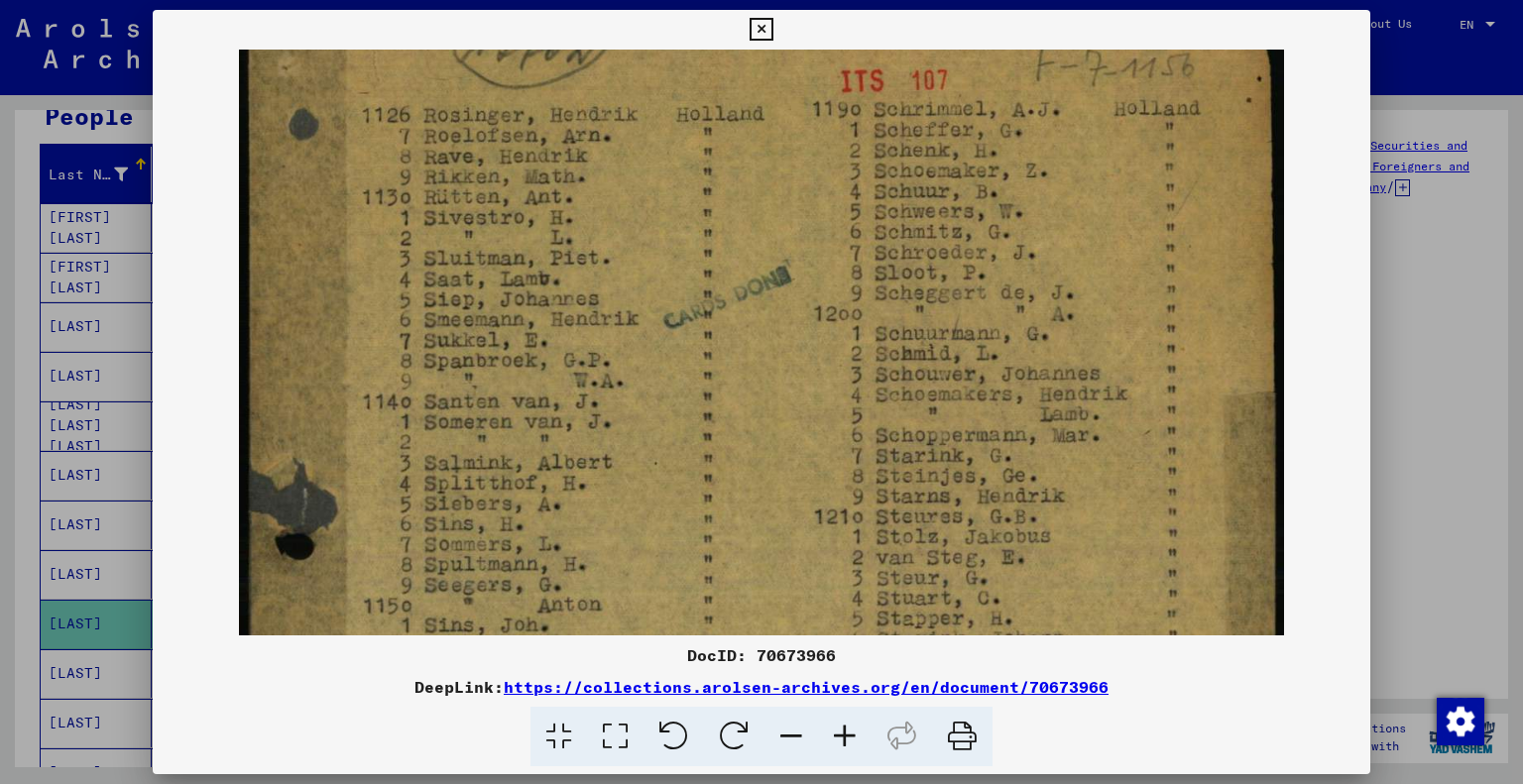 scroll, scrollTop: 0, scrollLeft: 0, axis: both 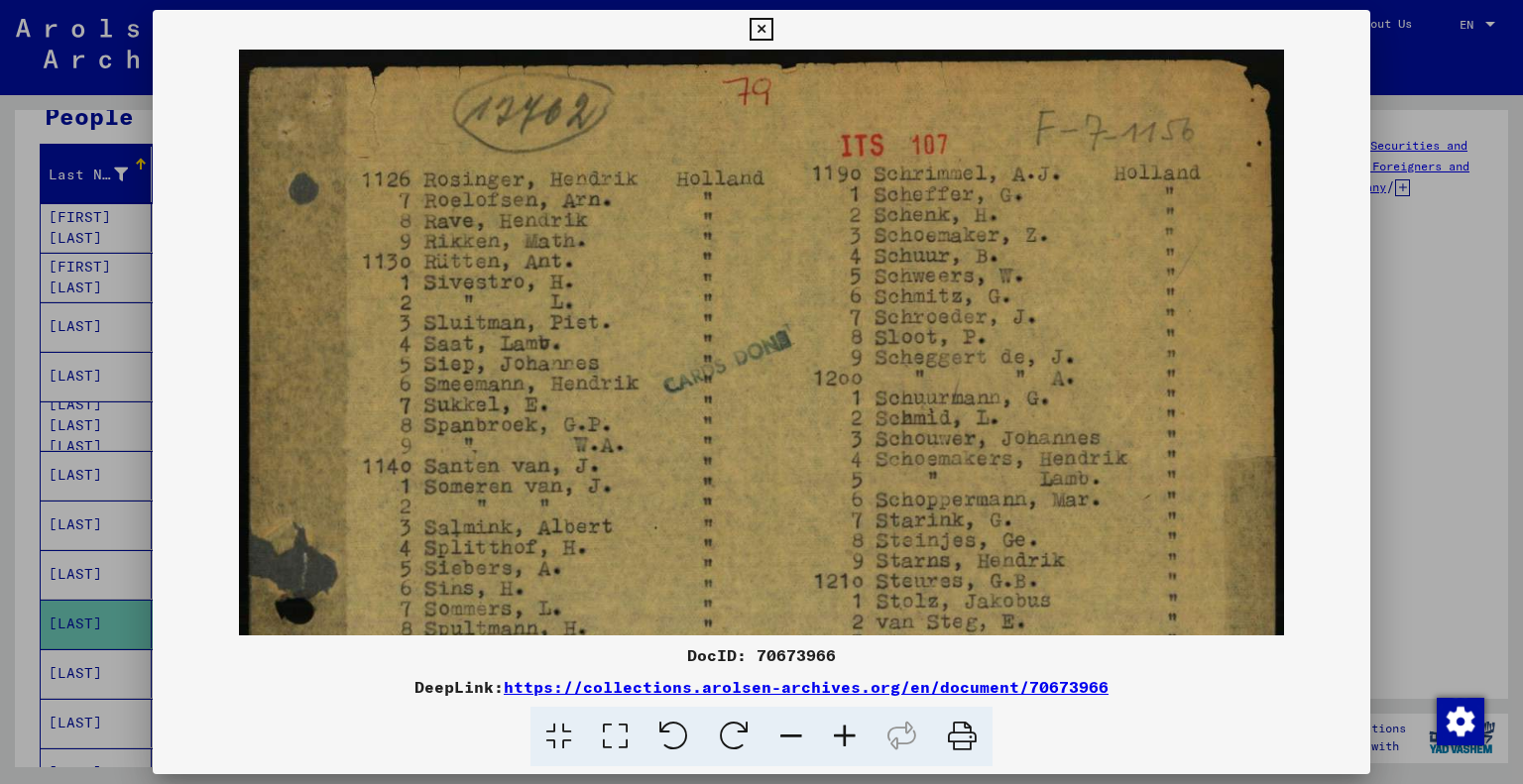 drag, startPoint x: 699, startPoint y: 279, endPoint x: 680, endPoint y: 460, distance: 181.99451 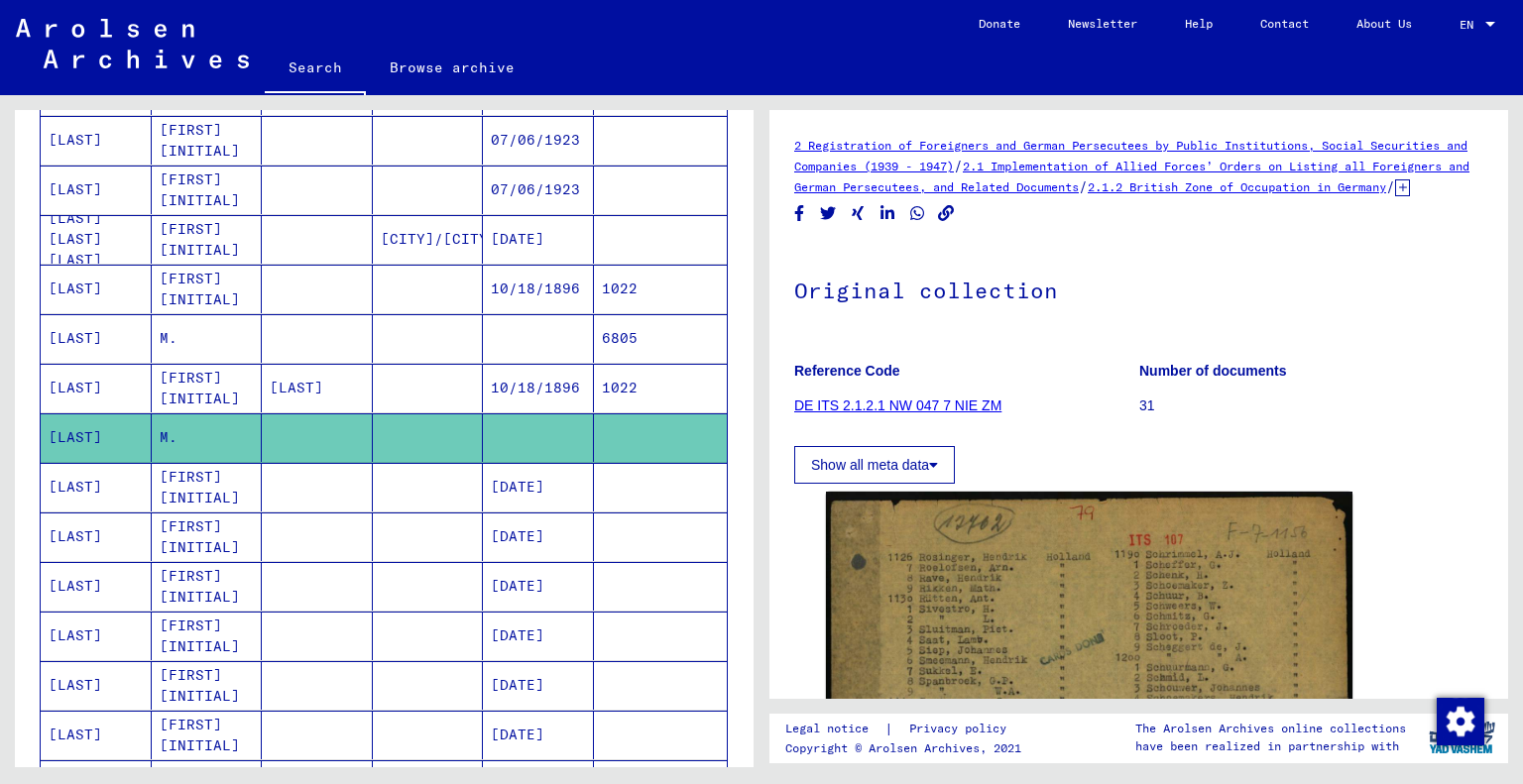 scroll, scrollTop: 396, scrollLeft: 0, axis: vertical 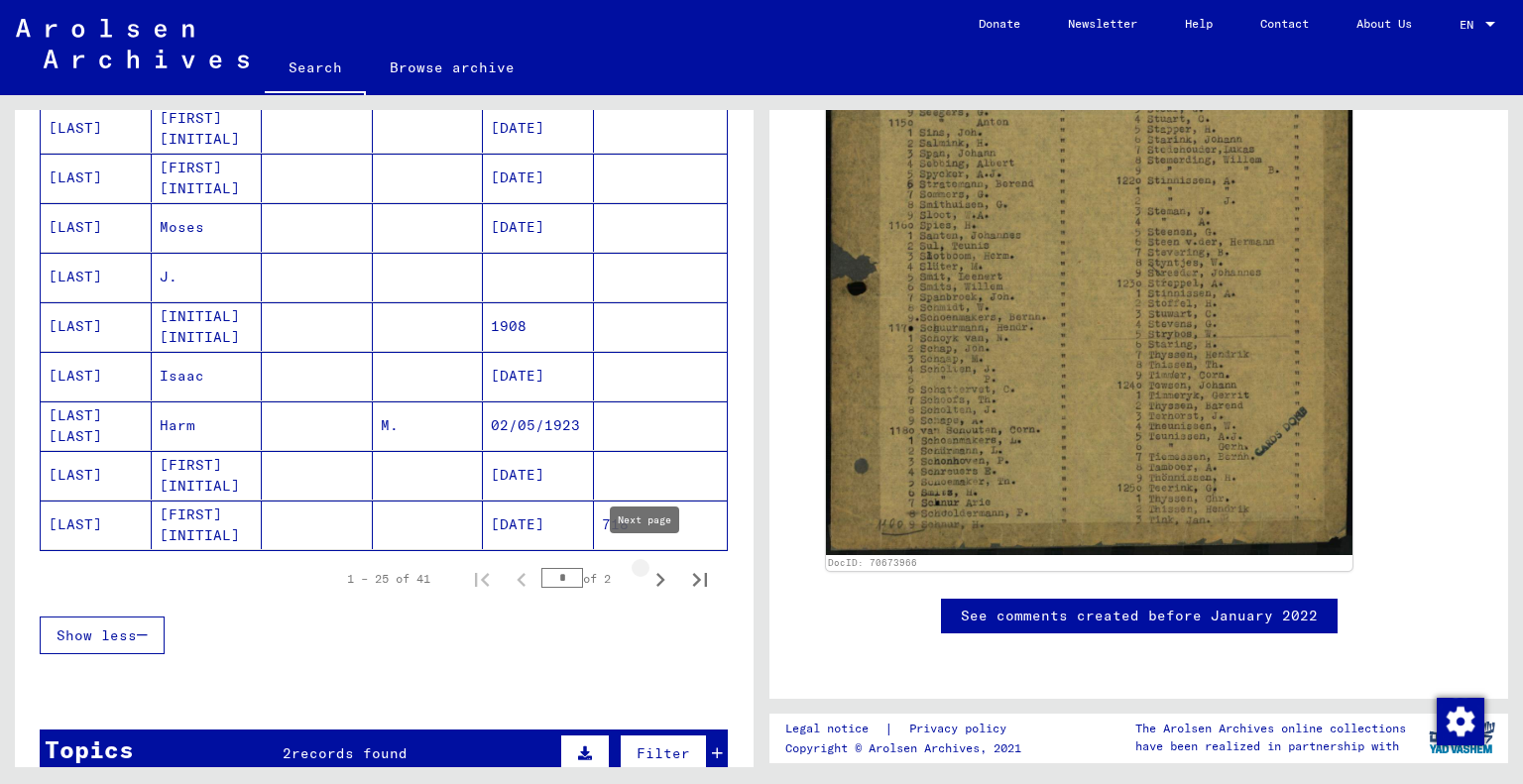 click 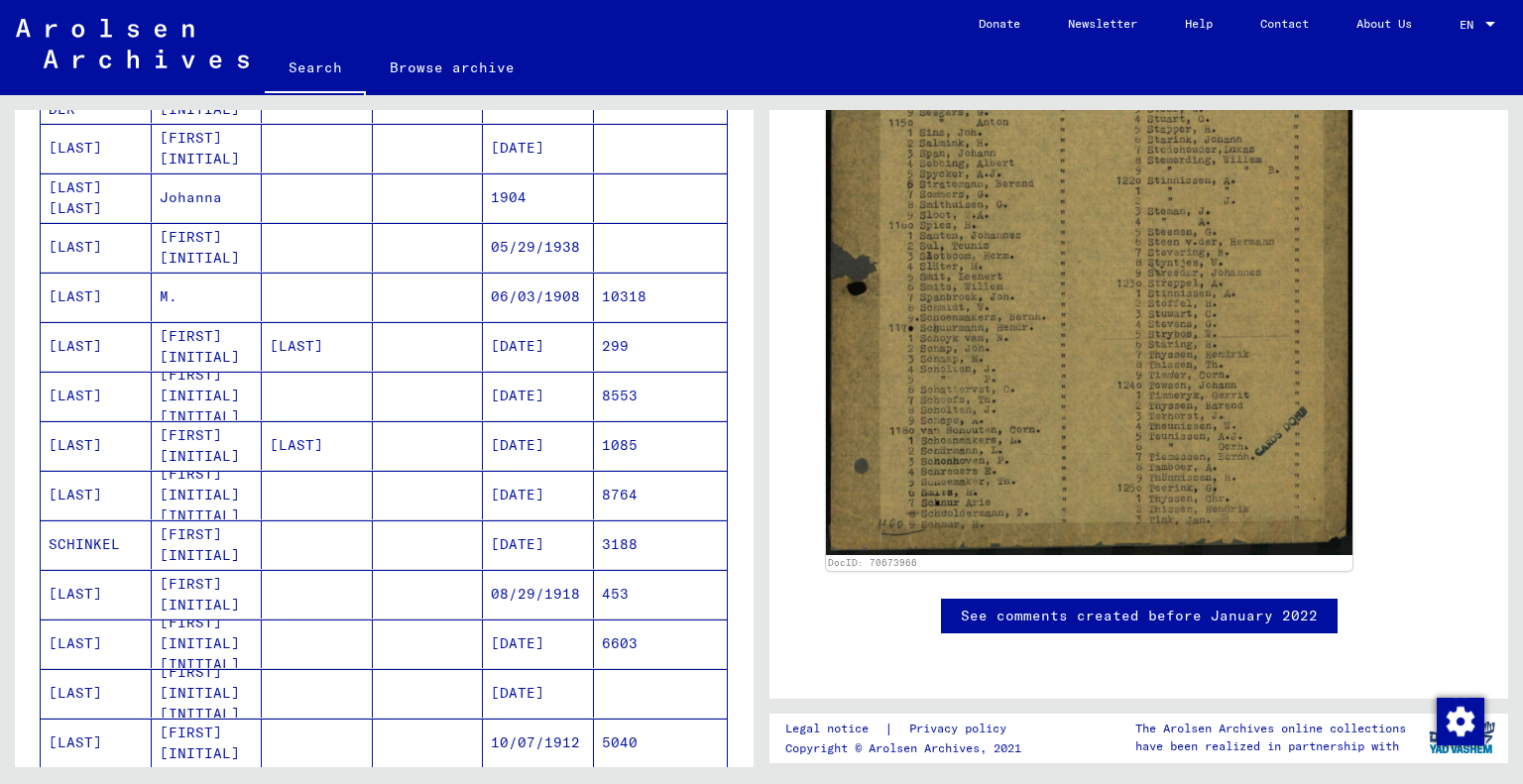scroll, scrollTop: 610, scrollLeft: 0, axis: vertical 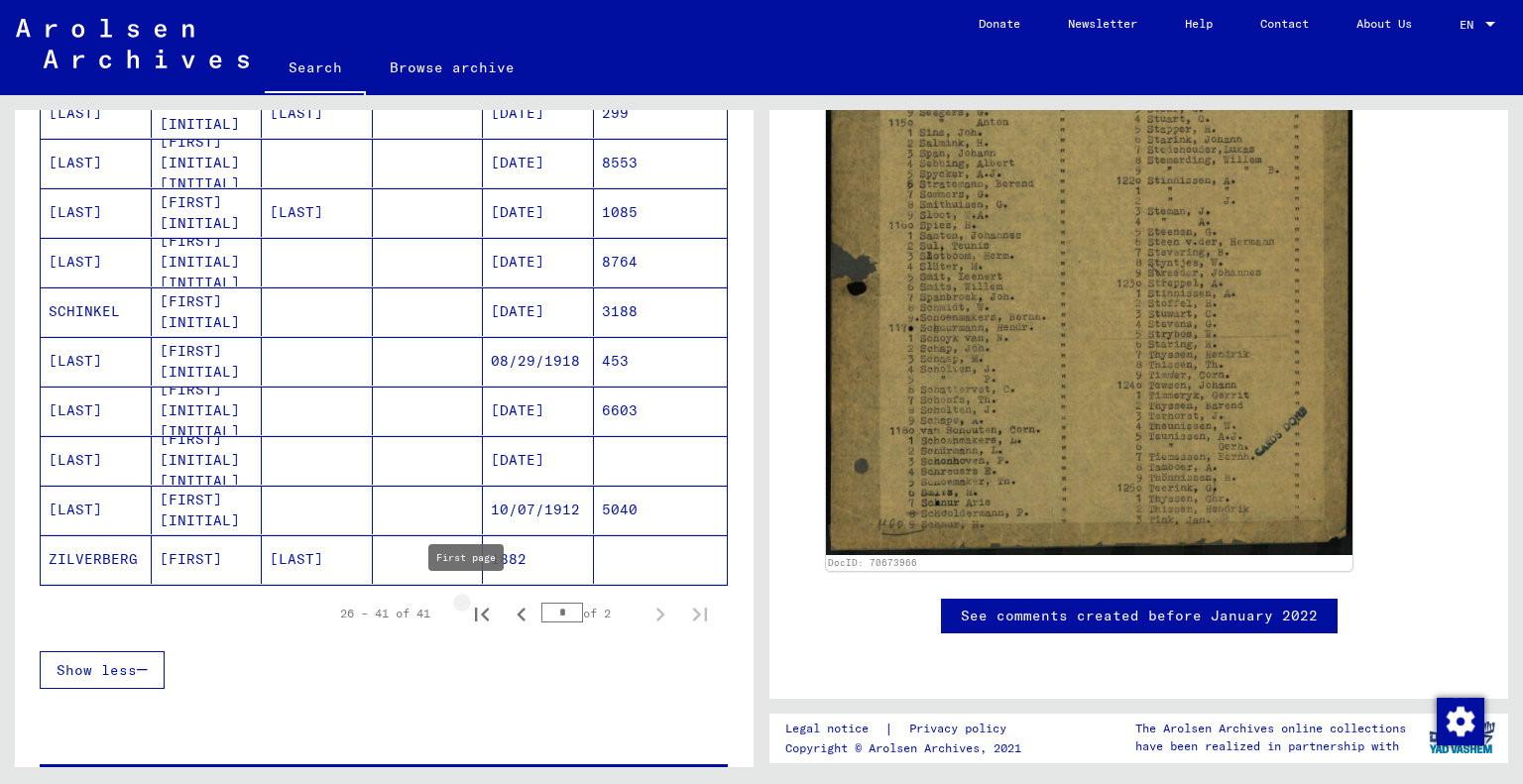 click 